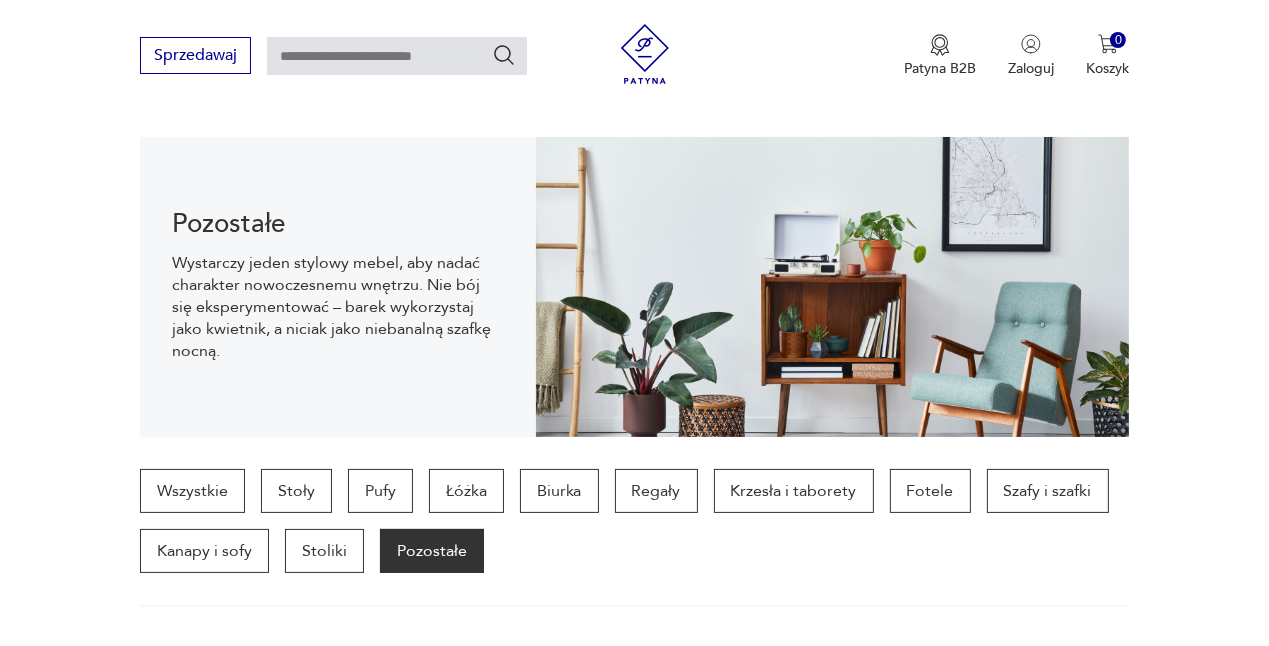 scroll, scrollTop: 193, scrollLeft: 0, axis: vertical 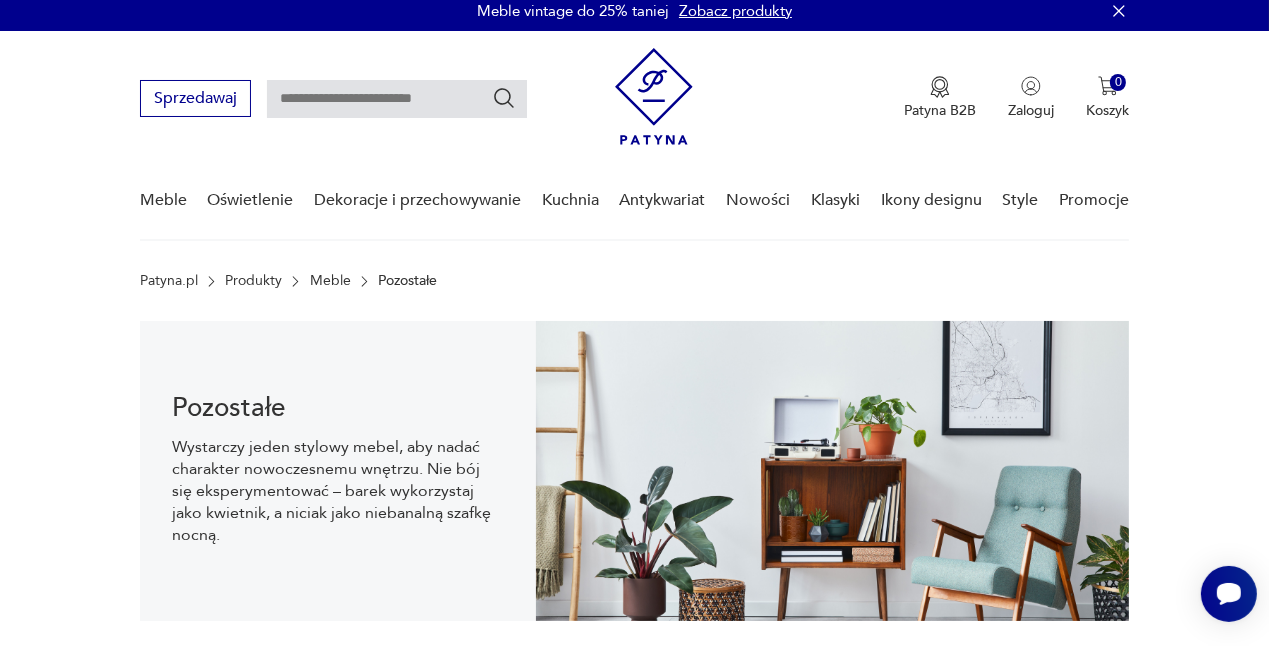 click on "Meble" at bounding box center (330, 281) 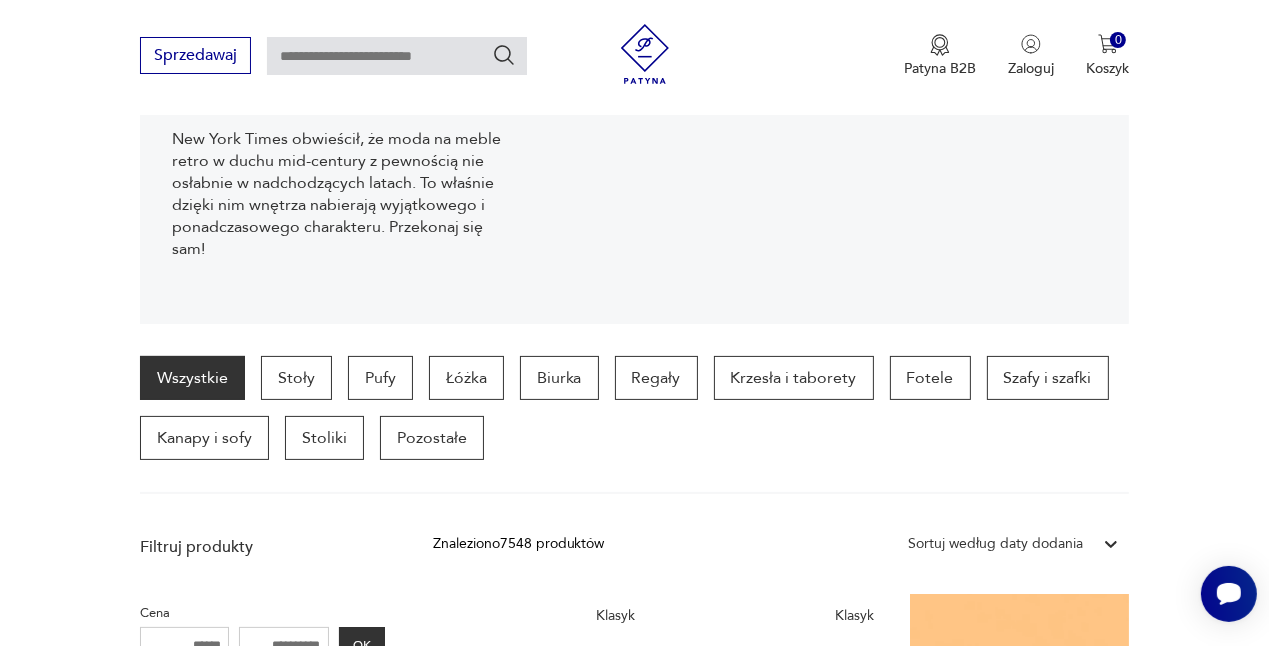 scroll, scrollTop: 312, scrollLeft: 0, axis: vertical 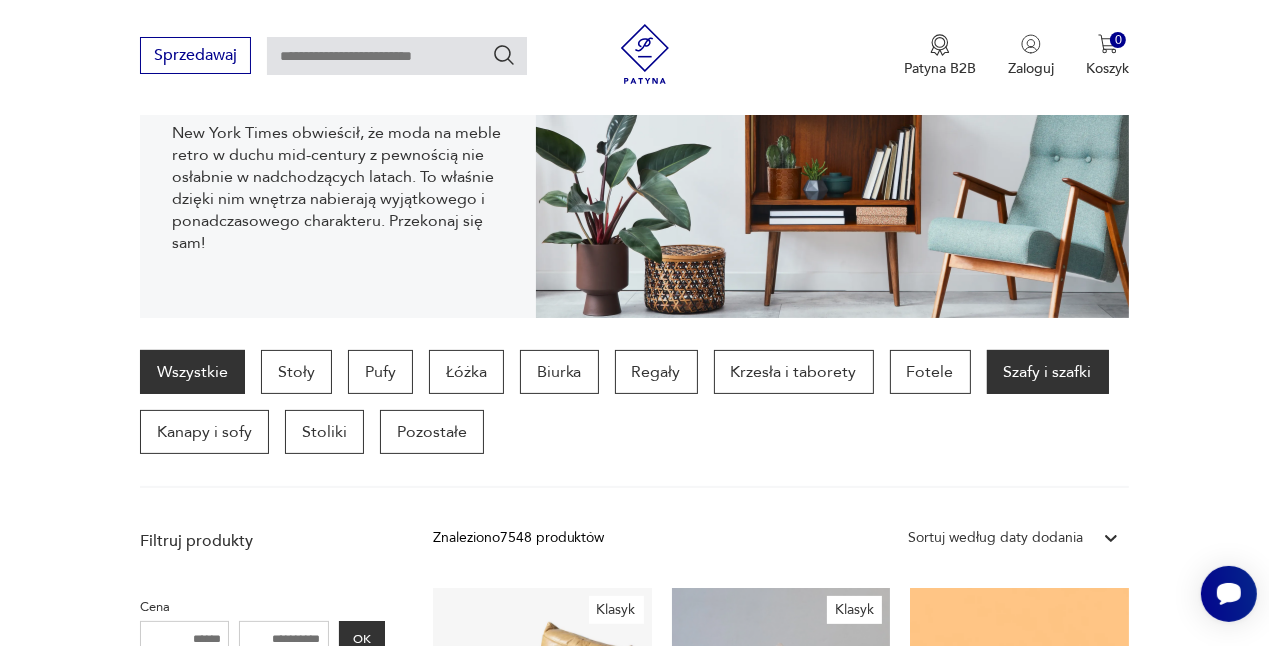 click on "Szafy i szafki" at bounding box center [1048, 372] 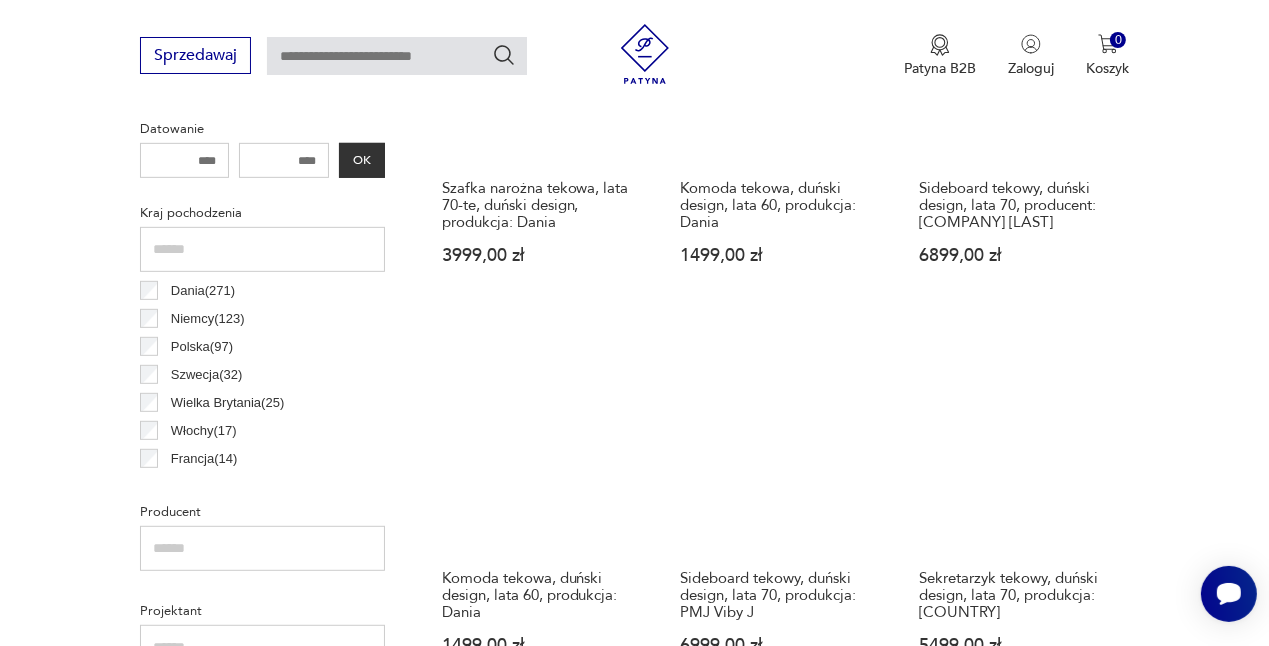 scroll, scrollTop: 798, scrollLeft: 0, axis: vertical 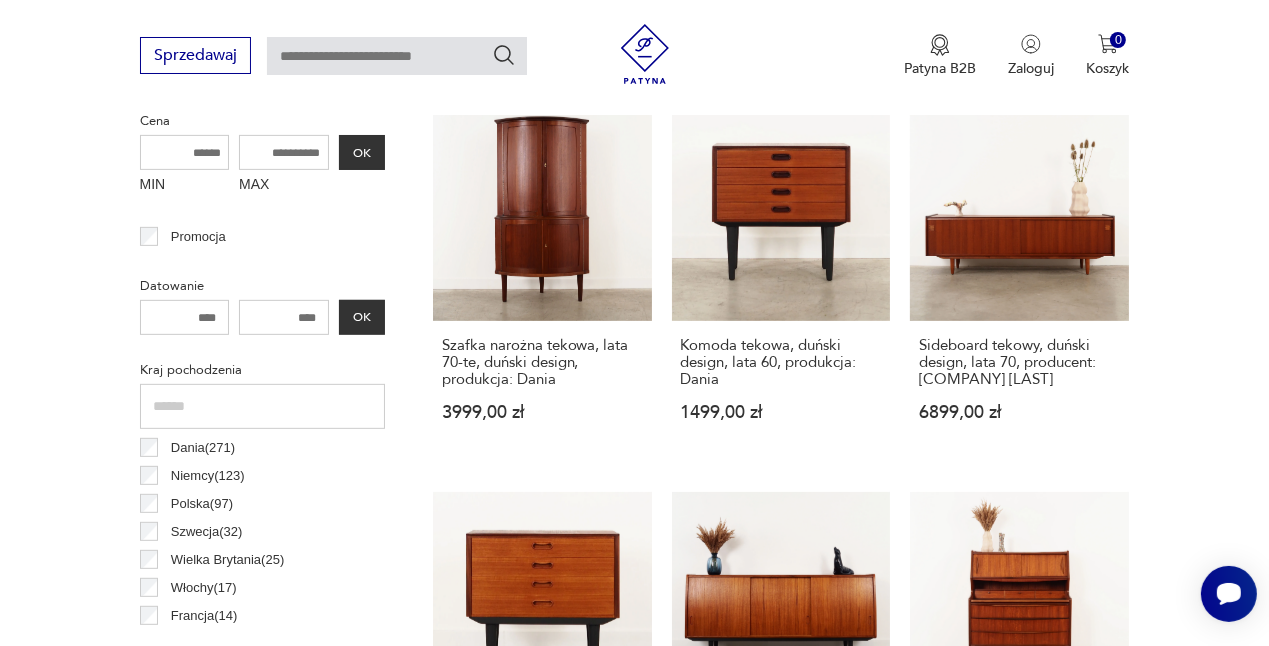 drag, startPoint x: 289, startPoint y: 311, endPoint x: 335, endPoint y: 310, distance: 46.010868 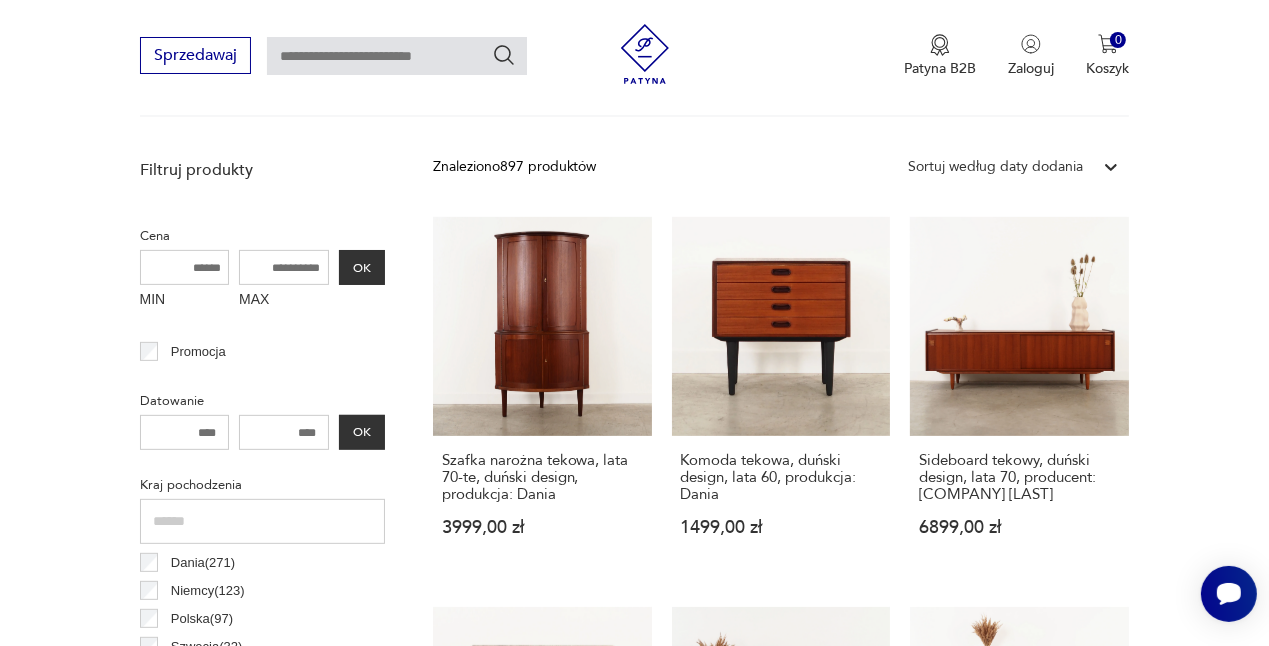 scroll, scrollTop: 681, scrollLeft: 0, axis: vertical 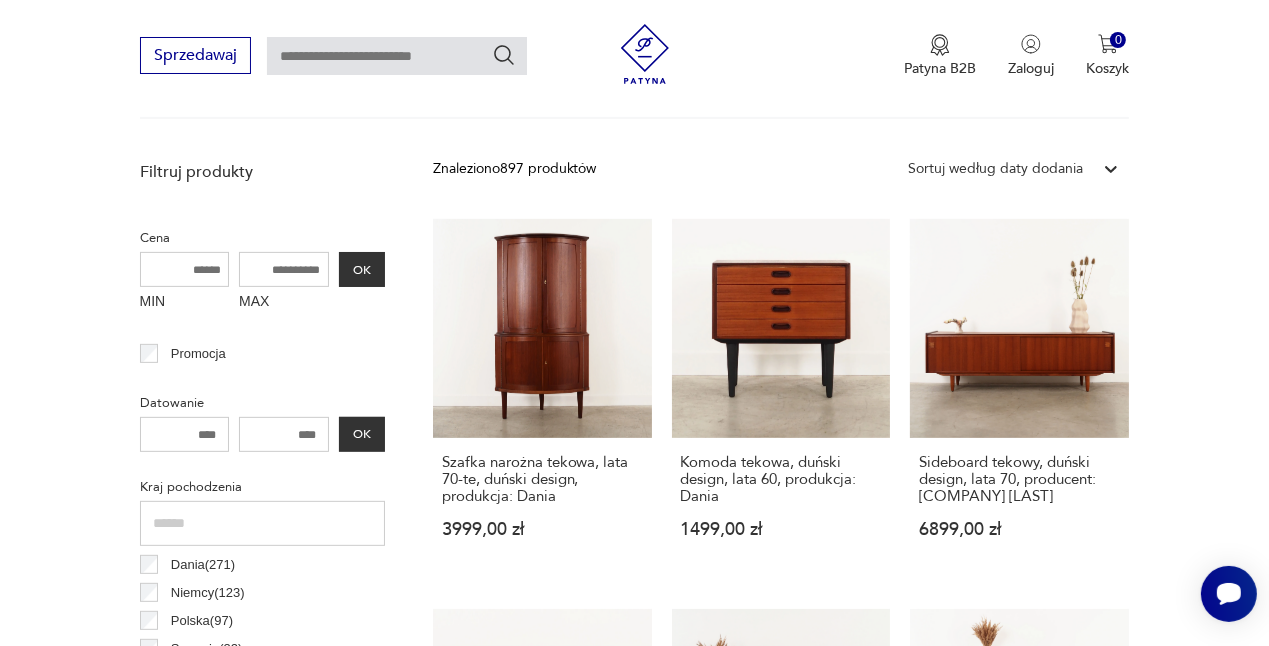 drag, startPoint x: 197, startPoint y: 263, endPoint x: 179, endPoint y: 260, distance: 18.248287 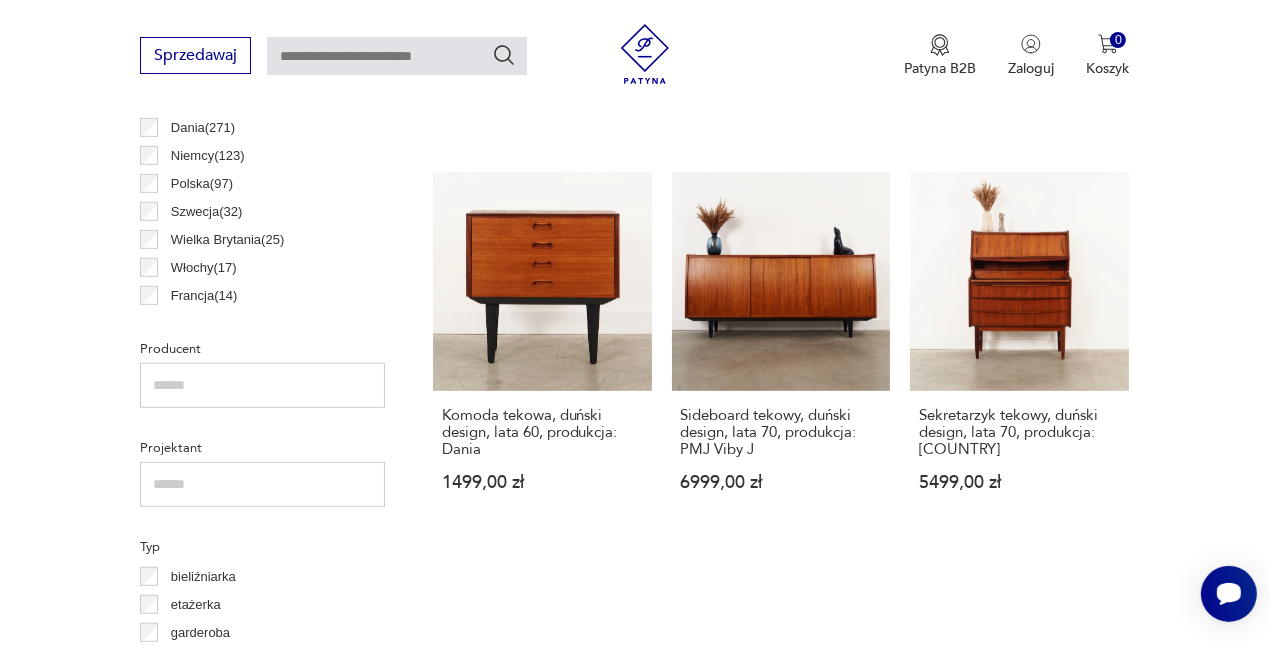 scroll, scrollTop: 1127, scrollLeft: 0, axis: vertical 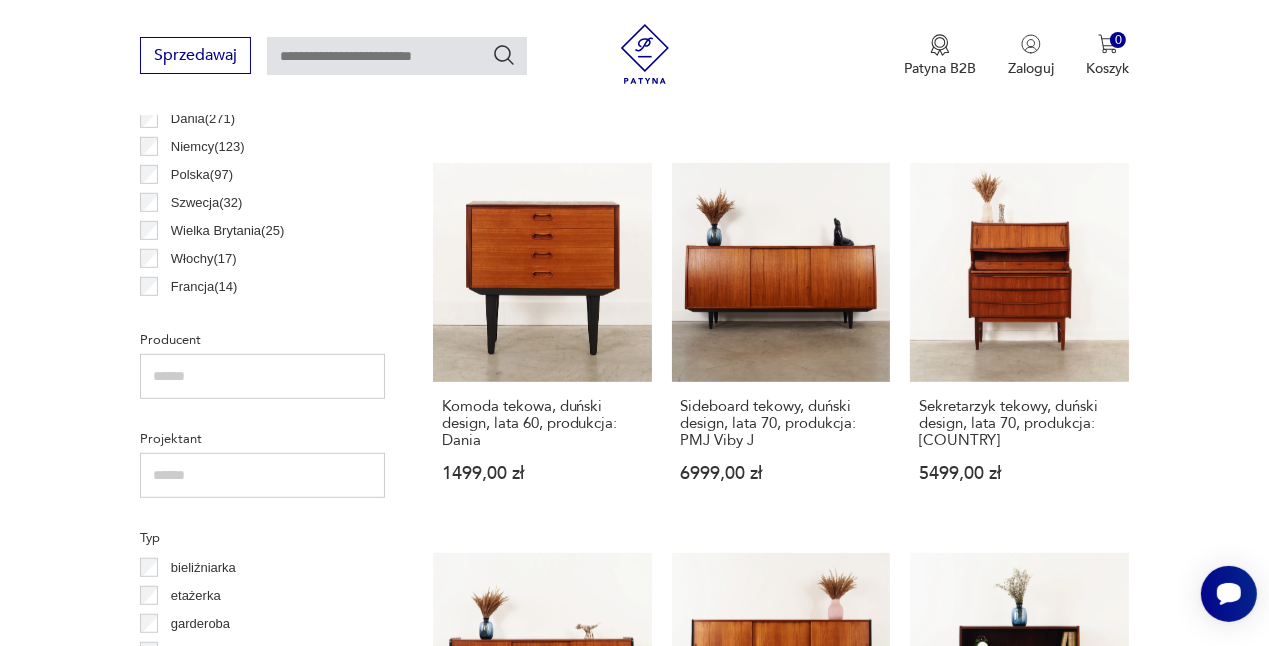 click at bounding box center [262, 376] 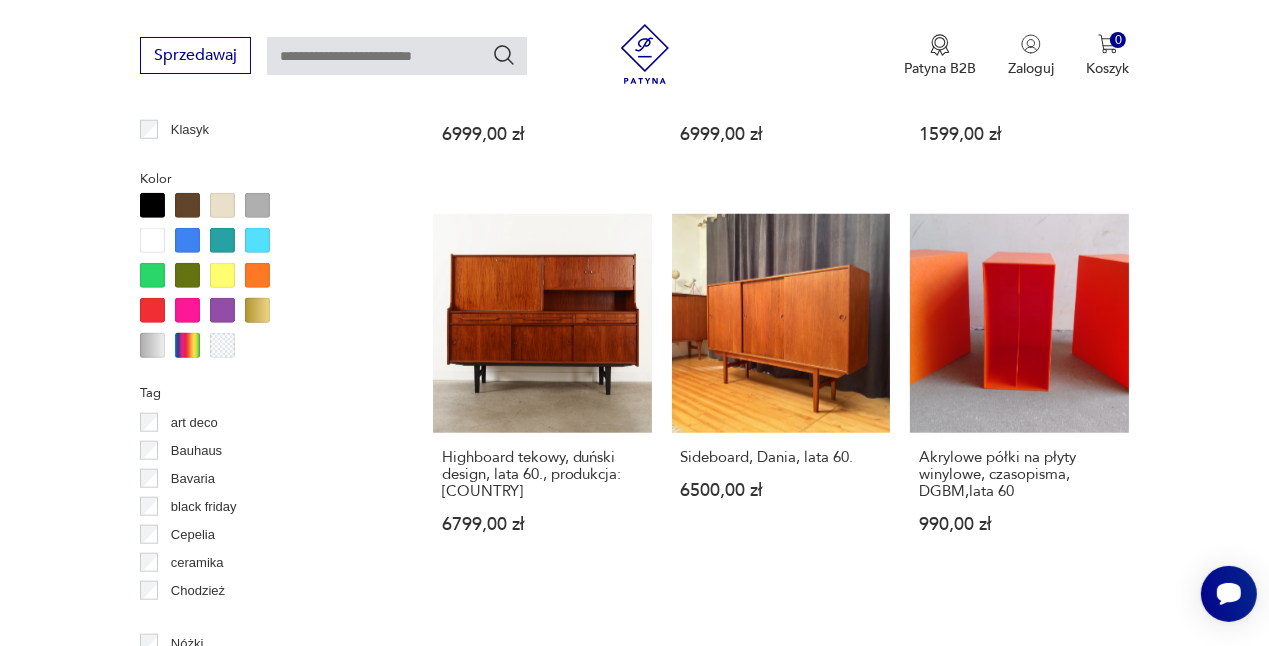 scroll, scrollTop: 1872, scrollLeft: 0, axis: vertical 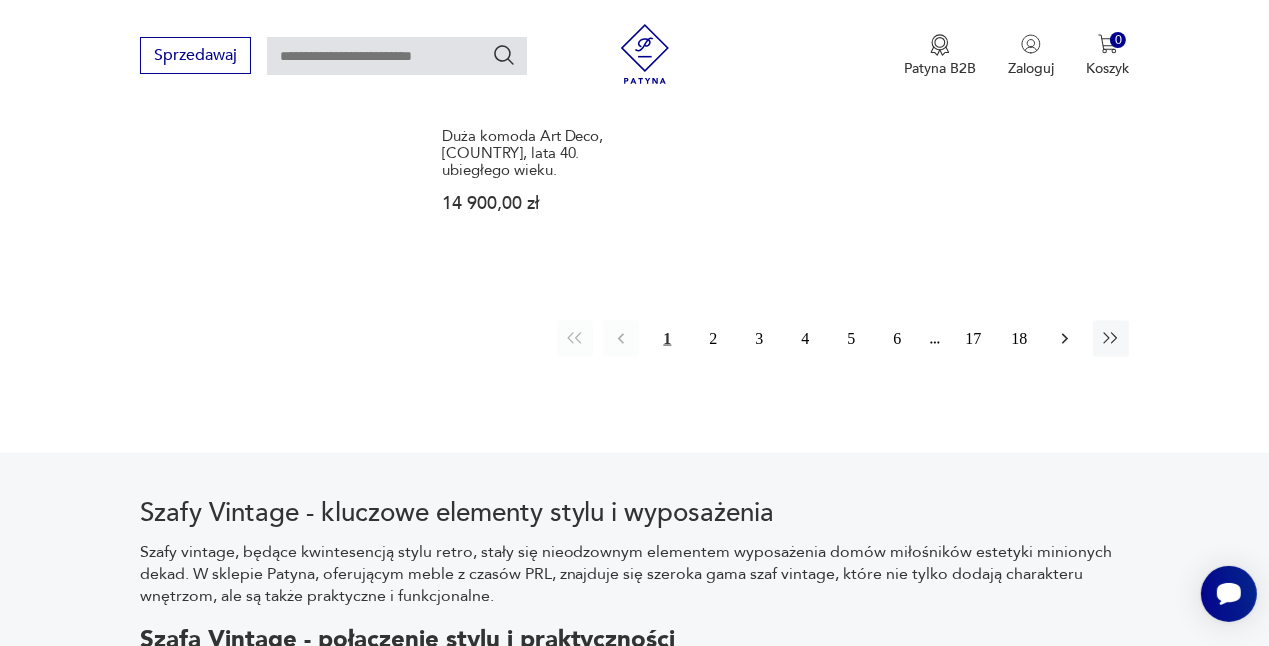 click 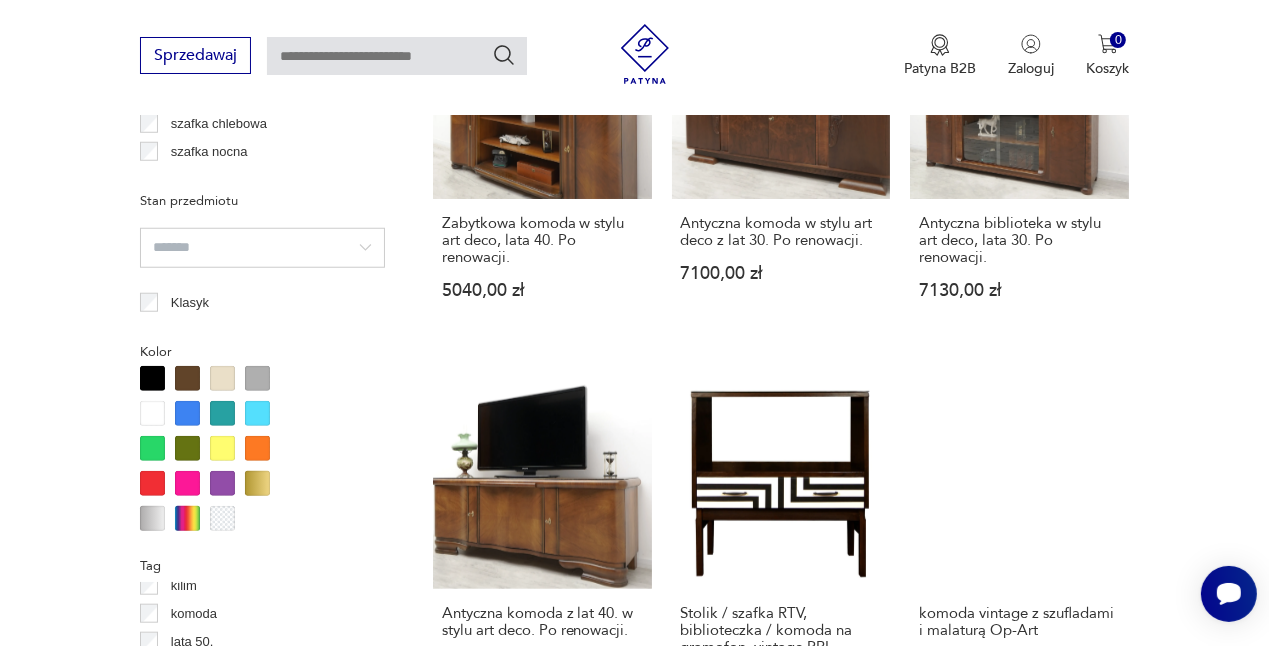 scroll, scrollTop: 1689, scrollLeft: 0, axis: vertical 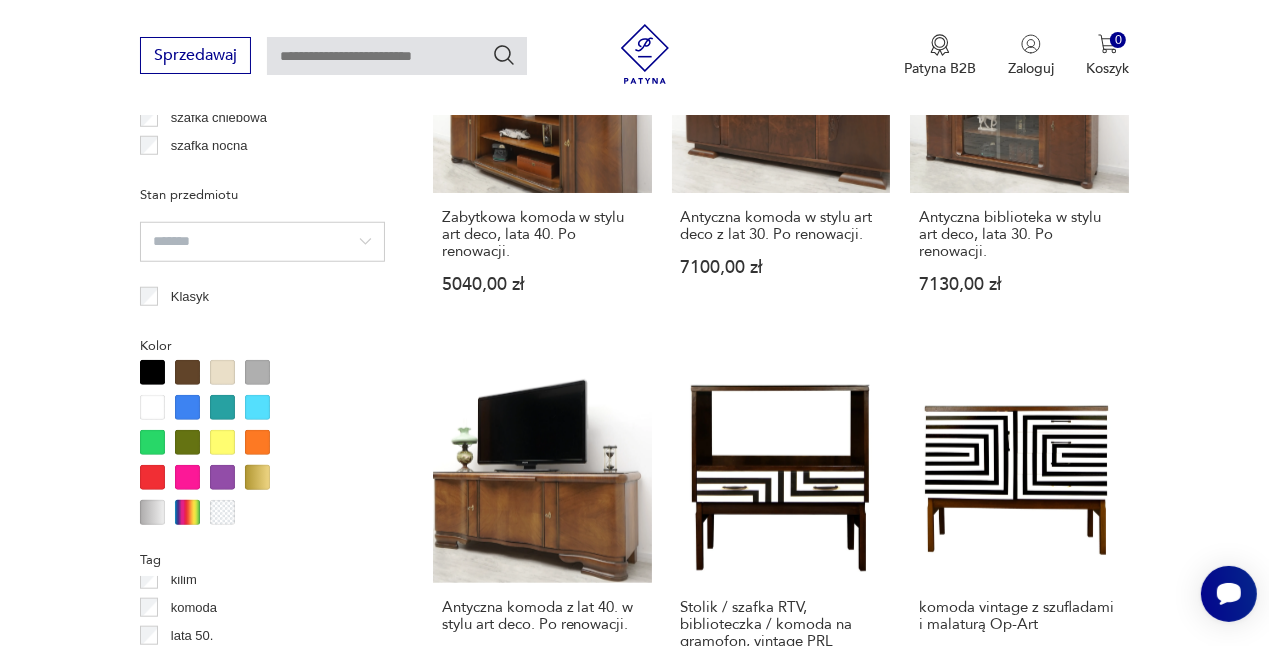 click at bounding box center [187, 372] 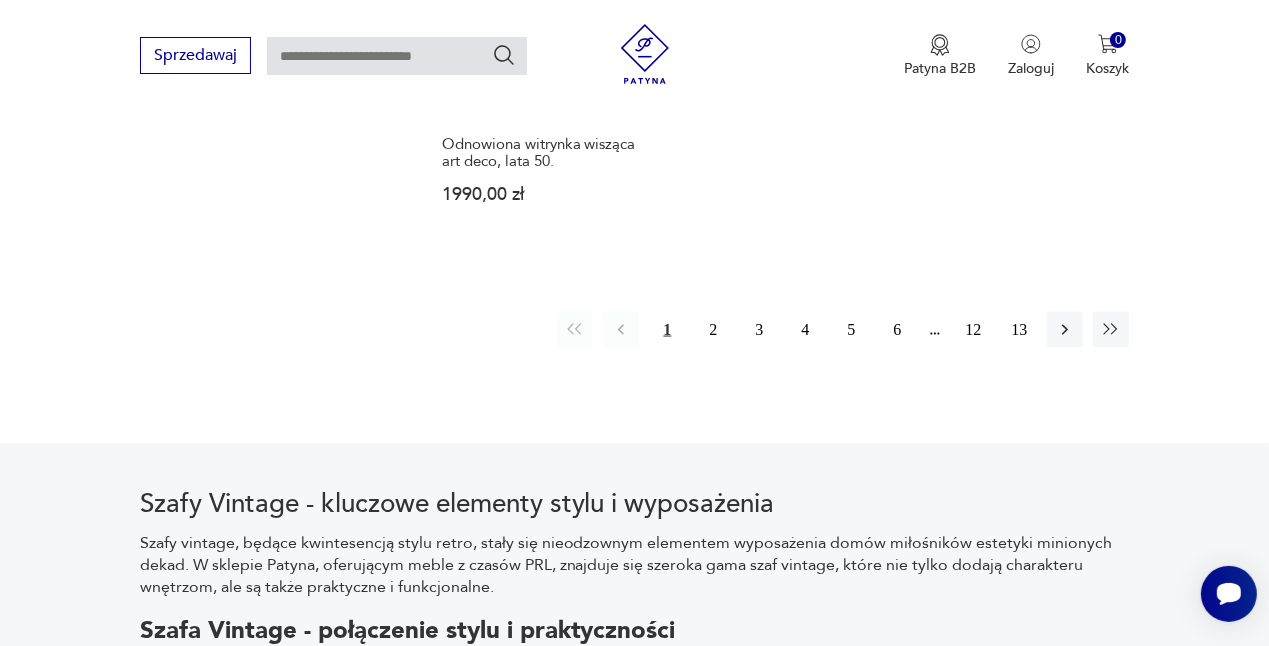scroll, scrollTop: 2986, scrollLeft: 0, axis: vertical 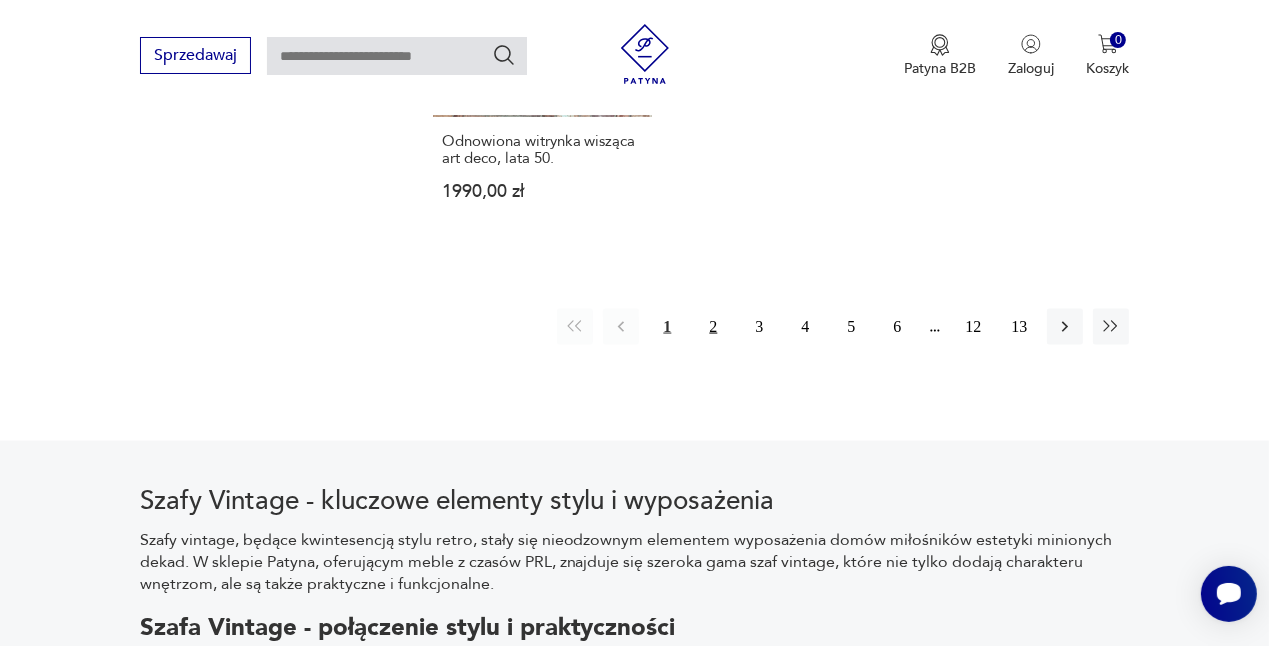 click on "2" at bounding box center [713, 327] 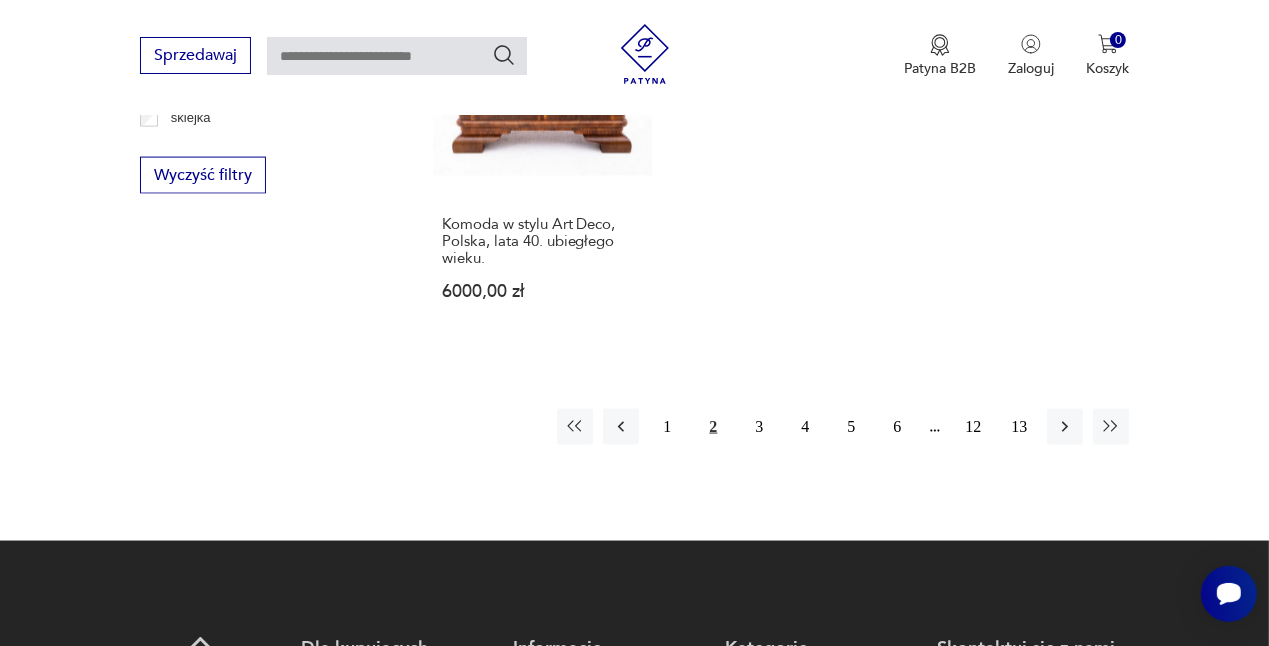 scroll, scrollTop: 2871, scrollLeft: 0, axis: vertical 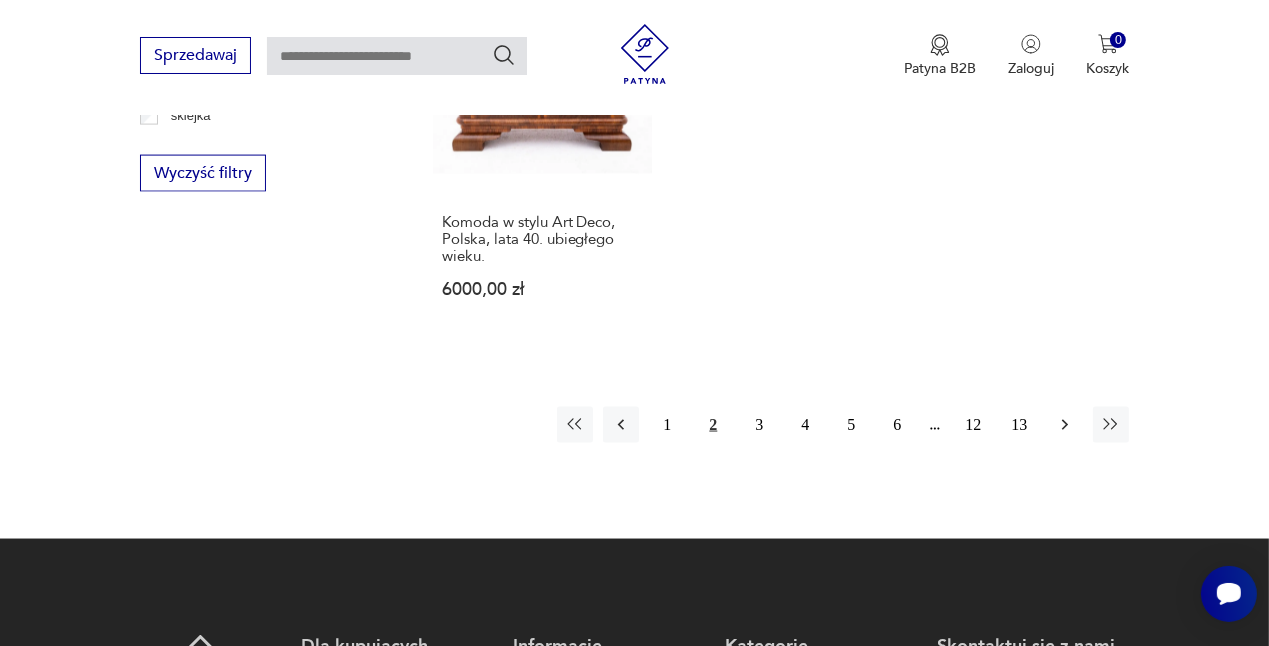 click at bounding box center (1065, 425) 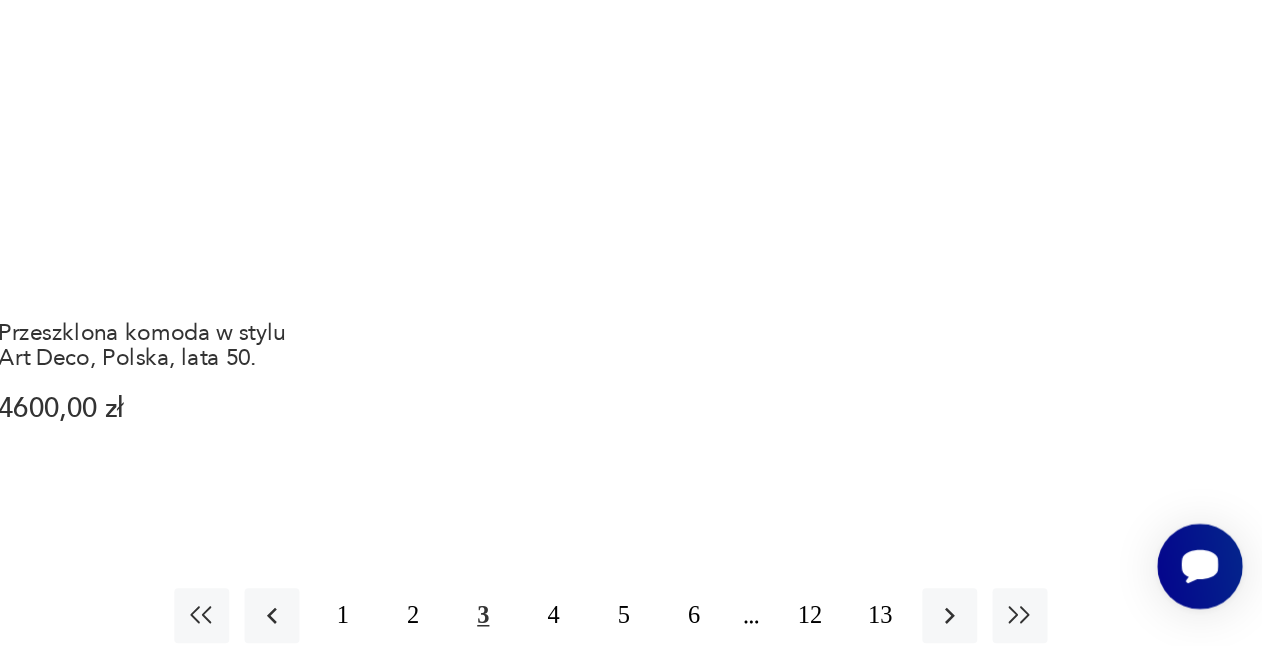 scroll, scrollTop: 2638, scrollLeft: 0, axis: vertical 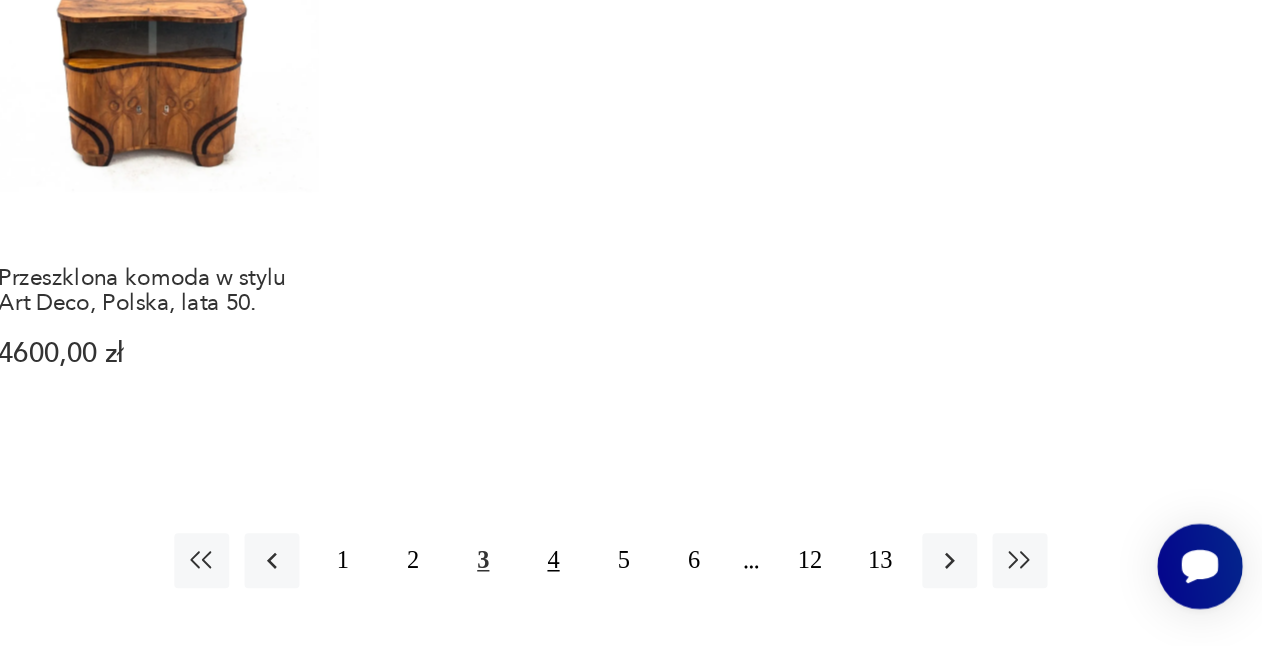 drag, startPoint x: 1062, startPoint y: 434, endPoint x: 805, endPoint y: 570, distance: 290.76624 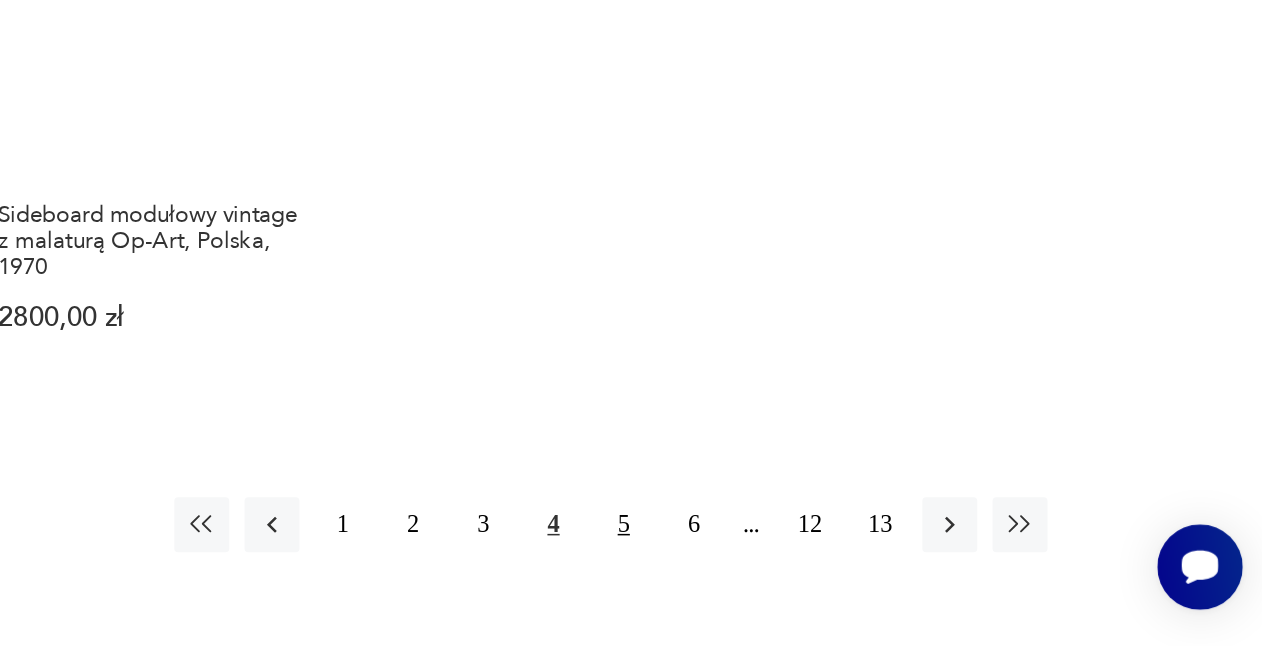 scroll, scrollTop: 2695, scrollLeft: 0, axis: vertical 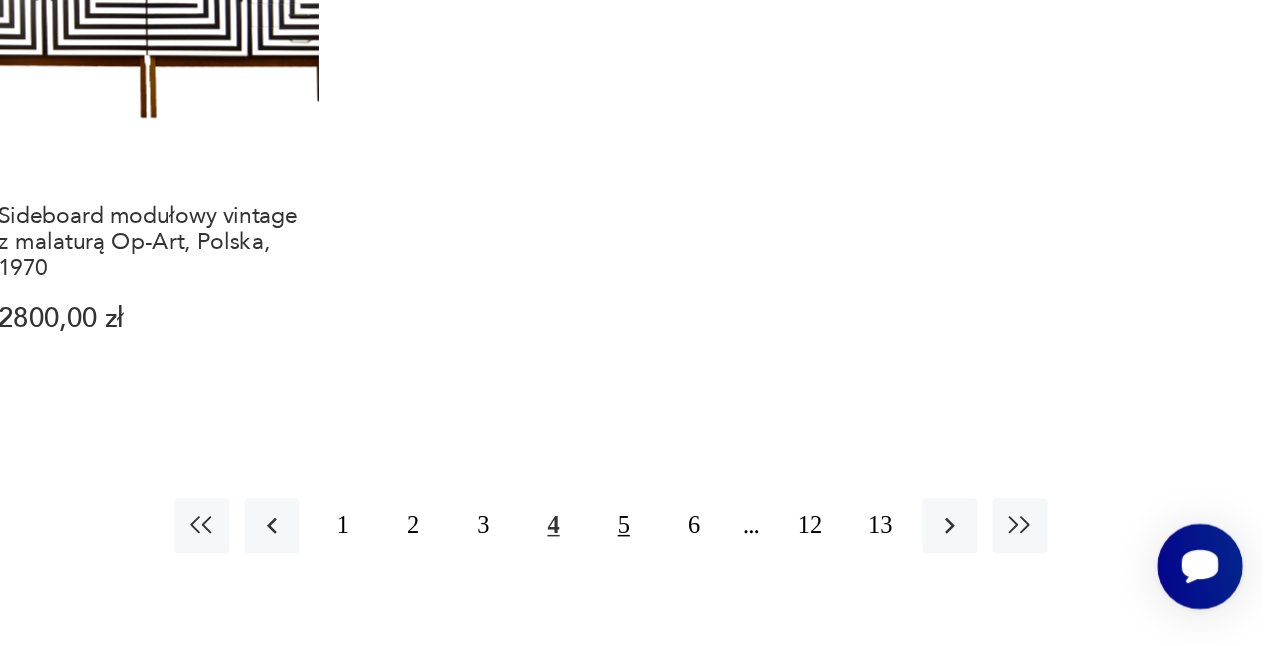 click on "5" at bounding box center [851, 567] 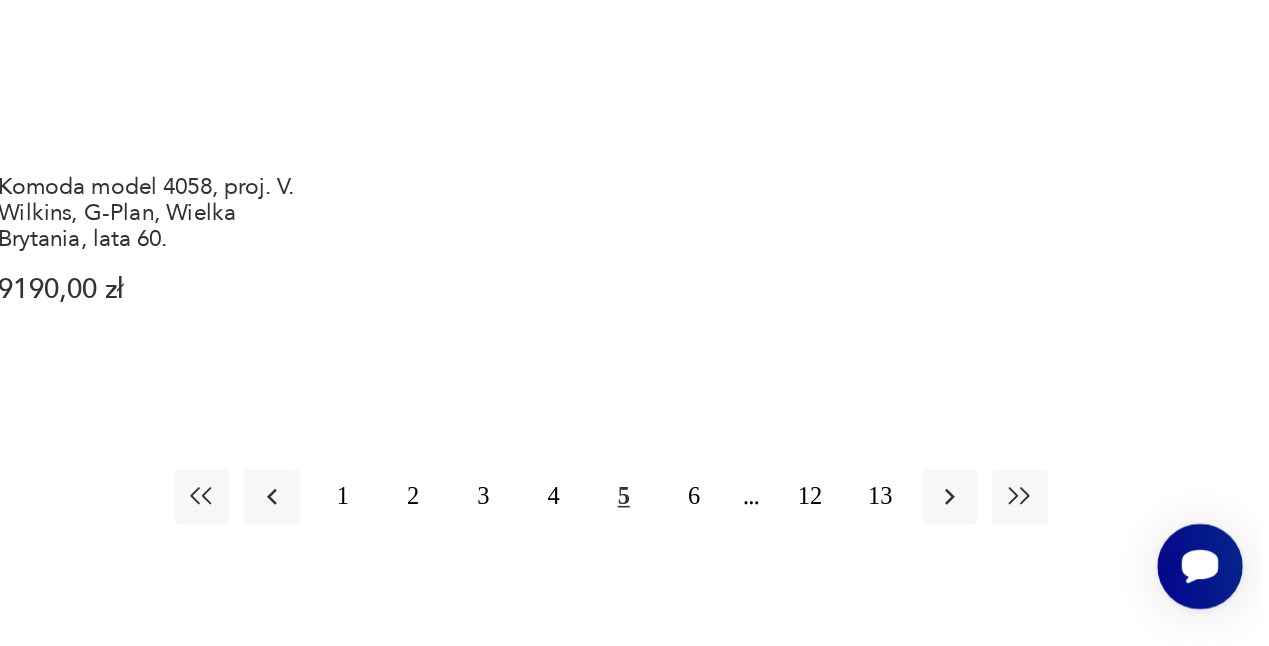 scroll, scrollTop: 2770, scrollLeft: 0, axis: vertical 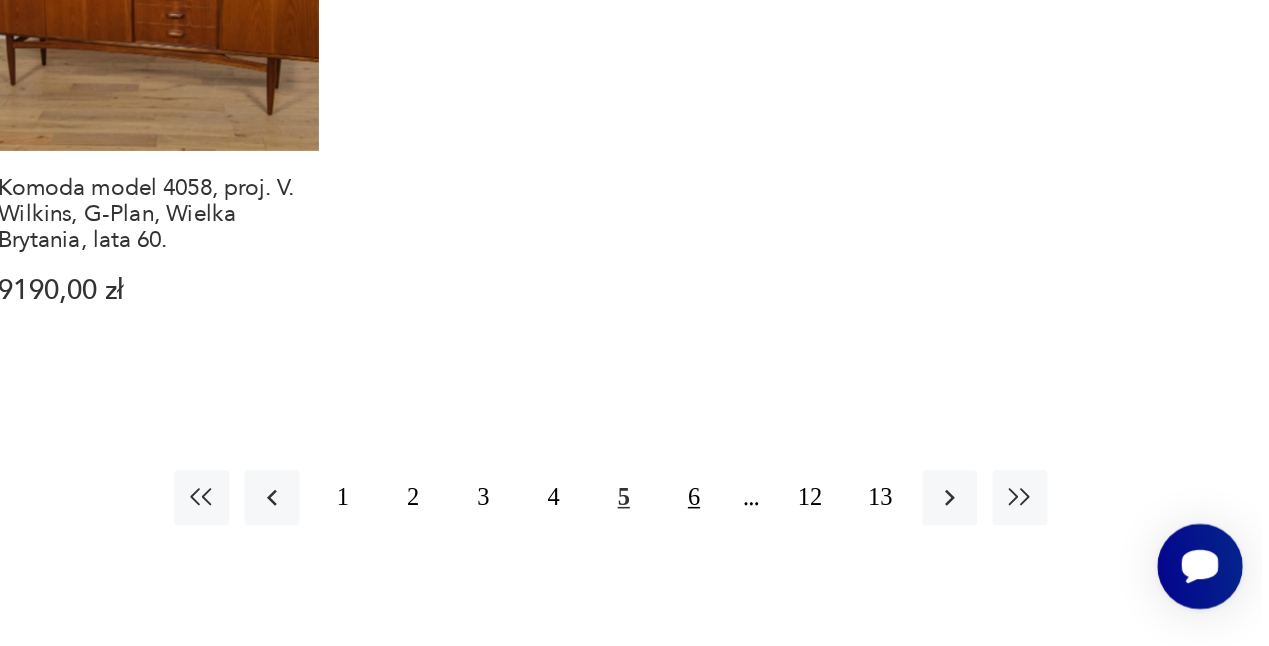 click on "6" at bounding box center [897, 549] 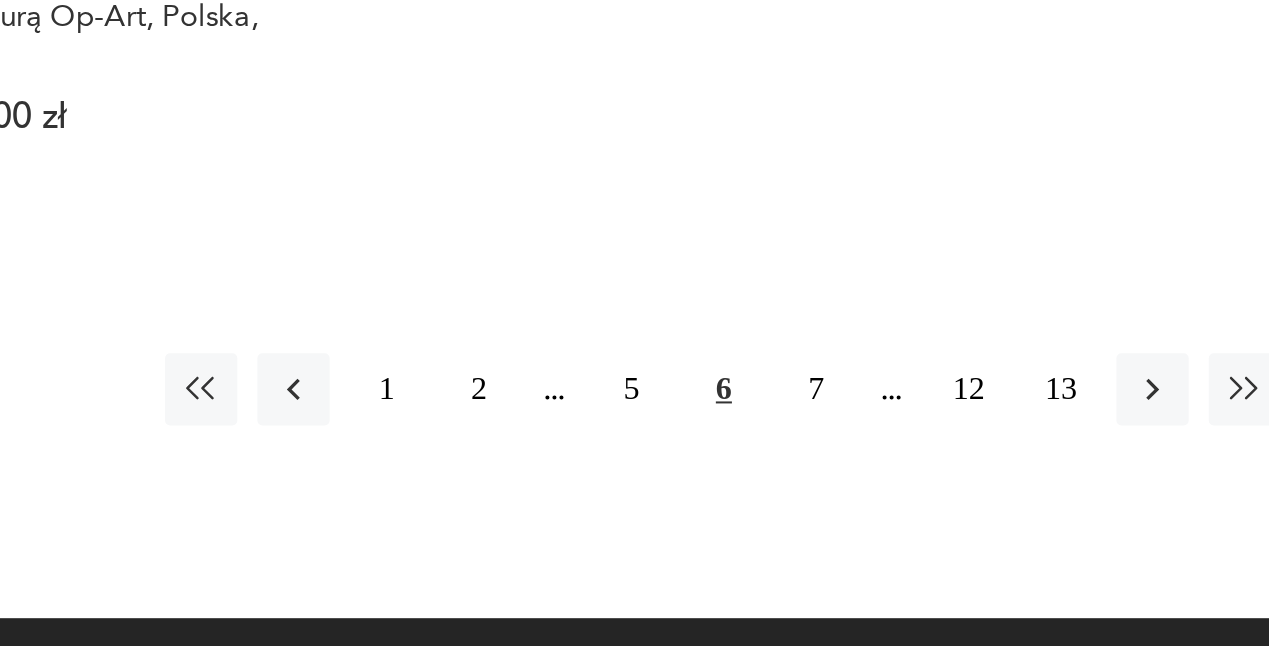 scroll, scrollTop: 2790, scrollLeft: 0, axis: vertical 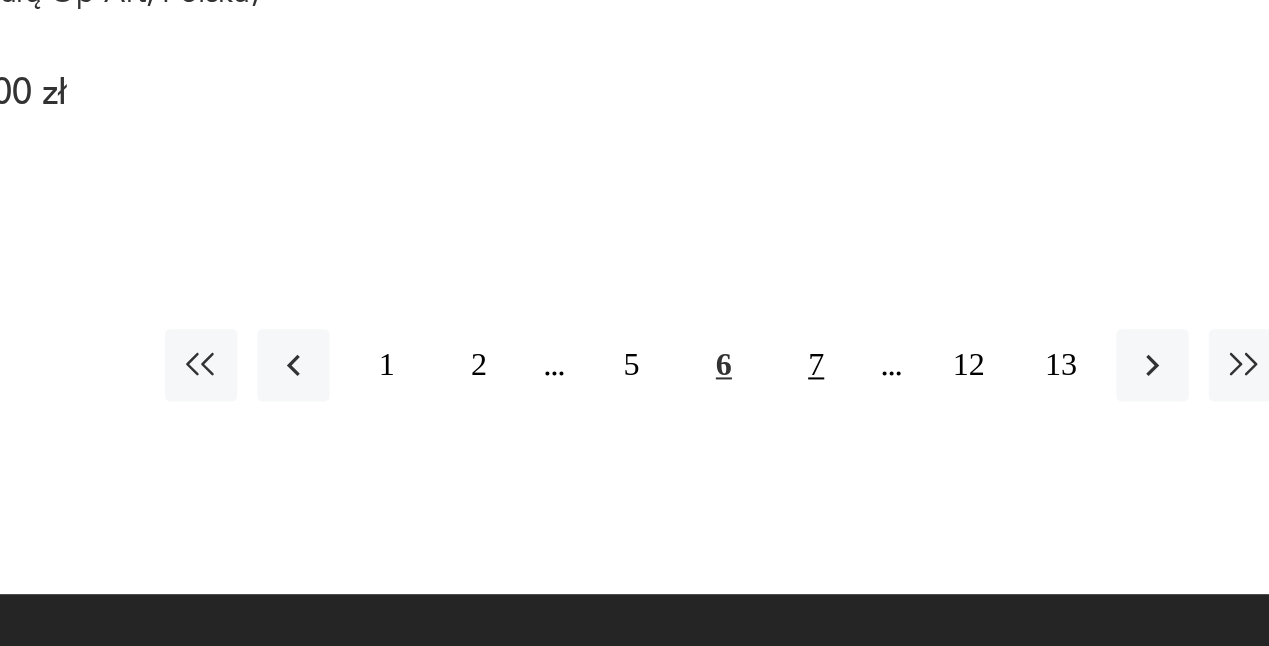 click on "7" at bounding box center (897, 506) 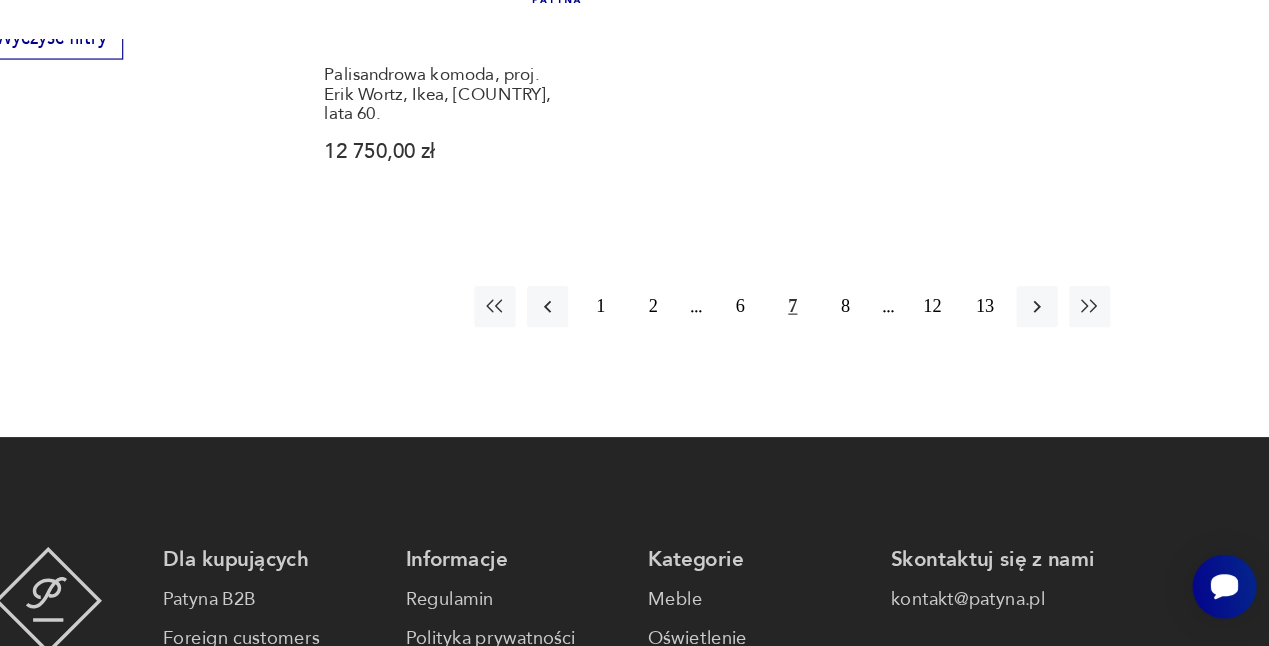 scroll, scrollTop: 2933, scrollLeft: 0, axis: vertical 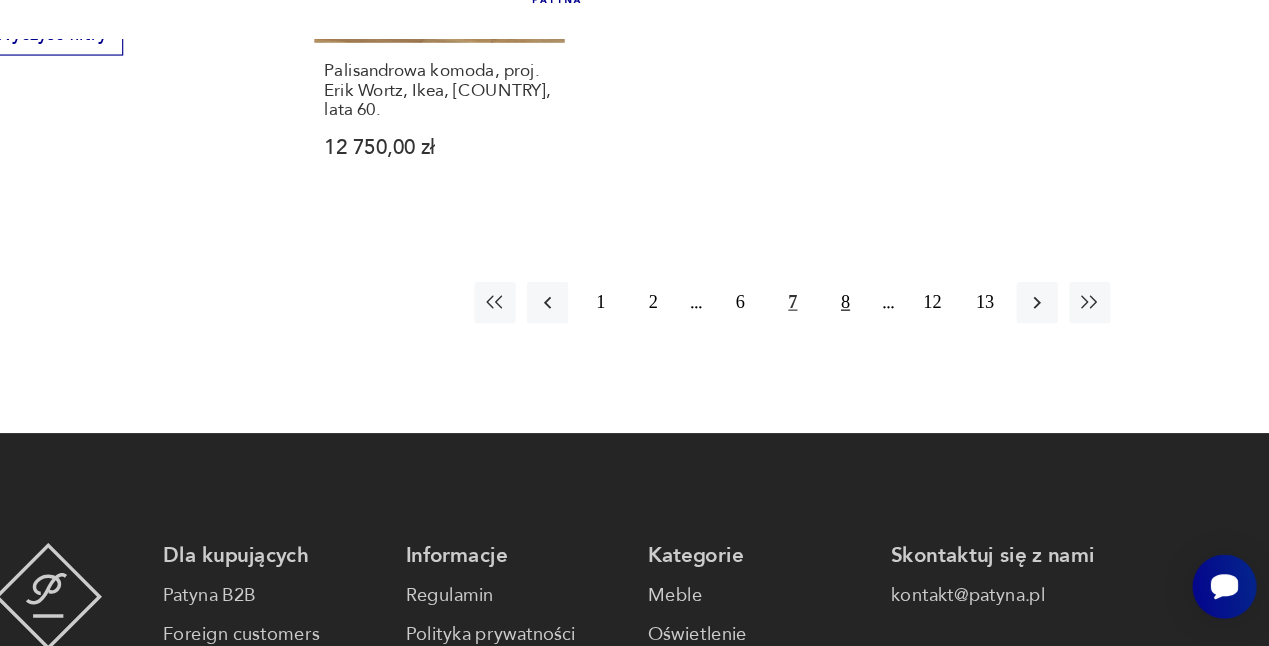 click on "8" at bounding box center [897, 346] 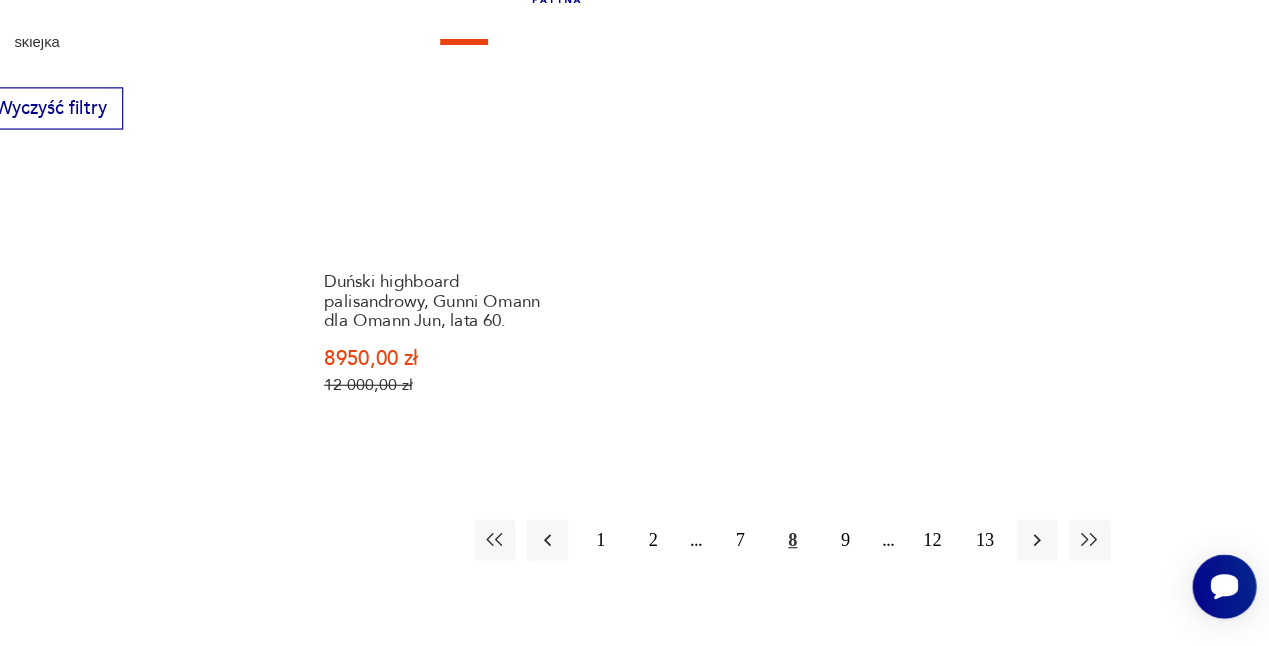 scroll, scrollTop: 2885, scrollLeft: 0, axis: vertical 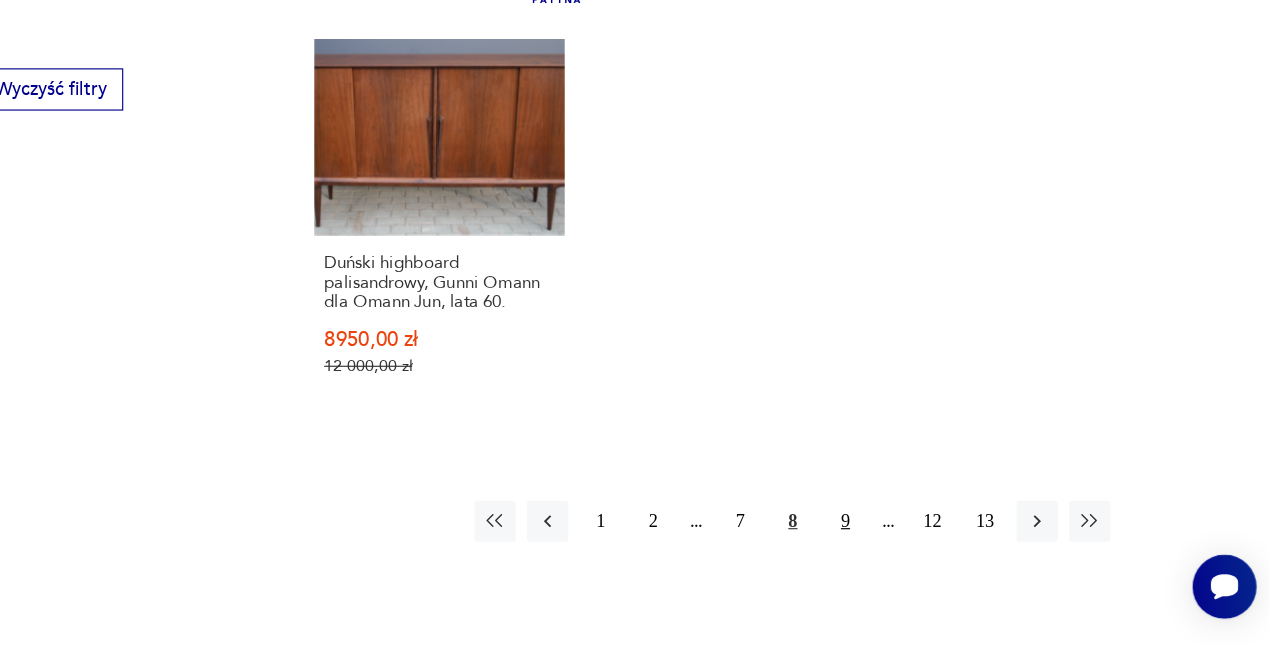 click on "9" at bounding box center [897, 537] 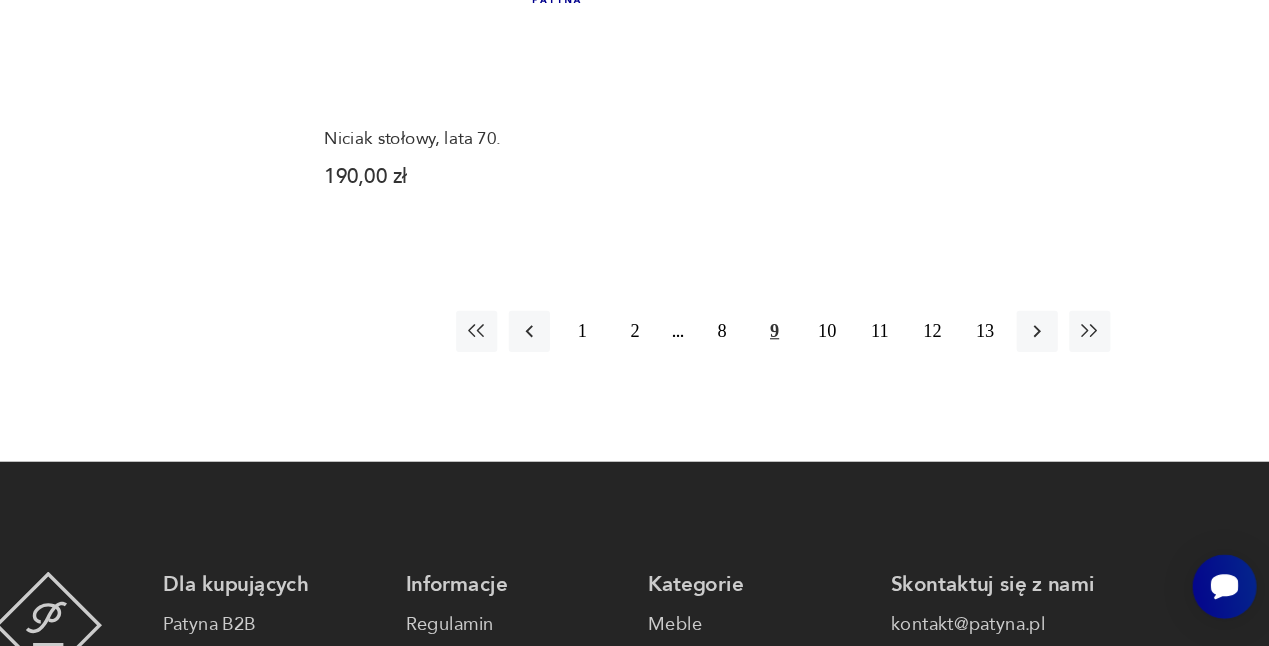 scroll, scrollTop: 2956, scrollLeft: 0, axis: vertical 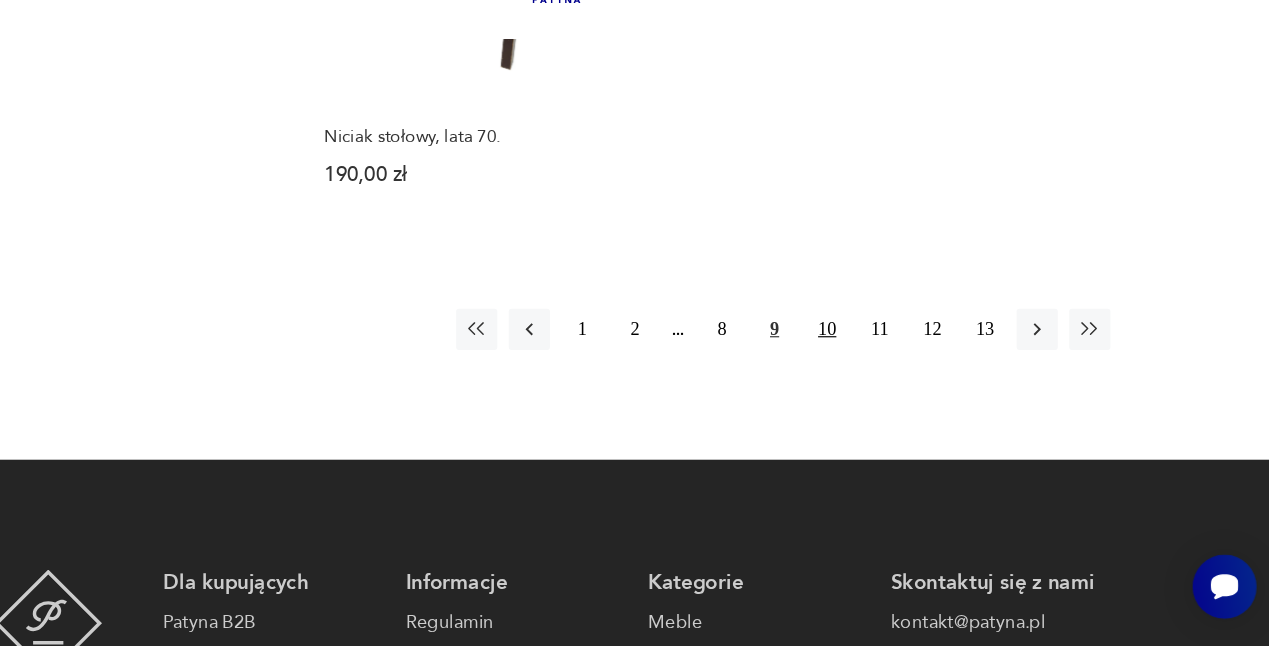 click on "10" at bounding box center (881, 369) 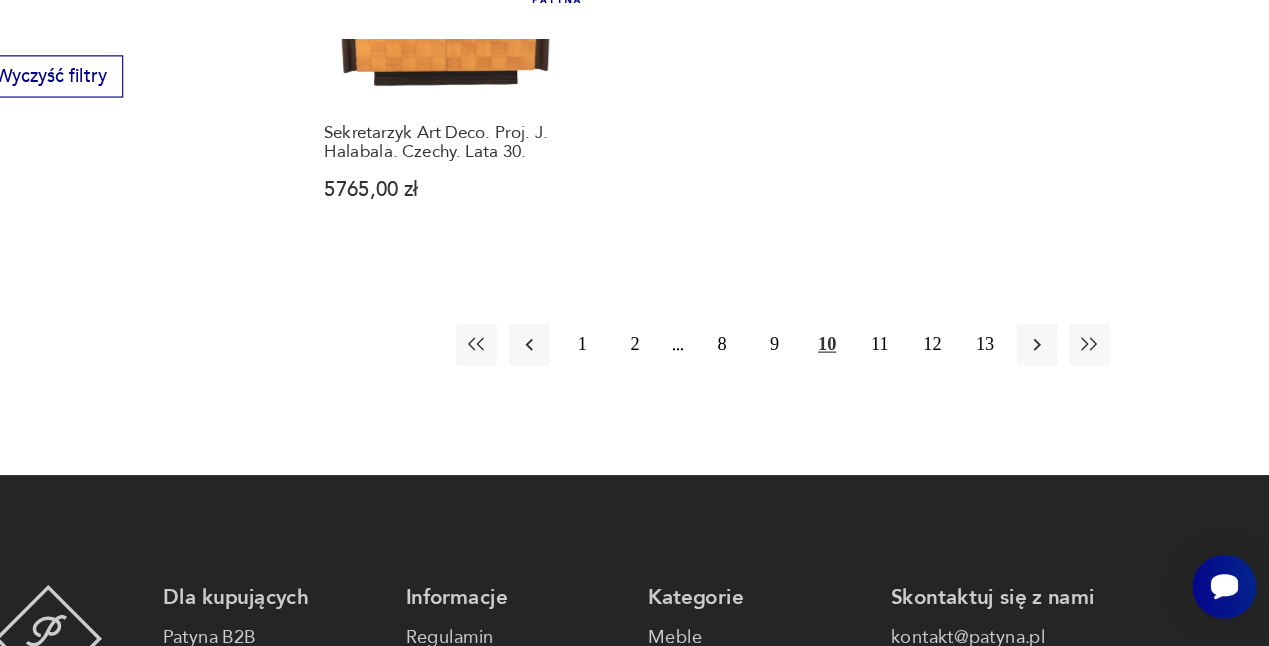 scroll, scrollTop: 2898, scrollLeft: 0, axis: vertical 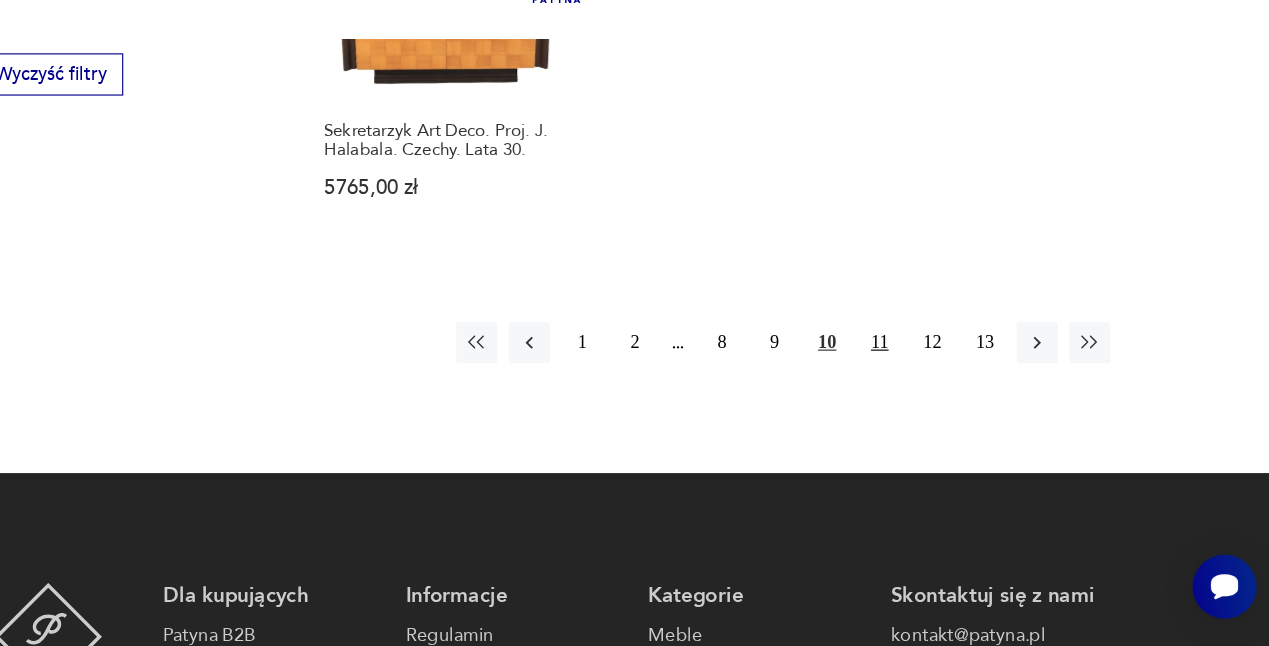 click on "11" at bounding box center [927, 381] 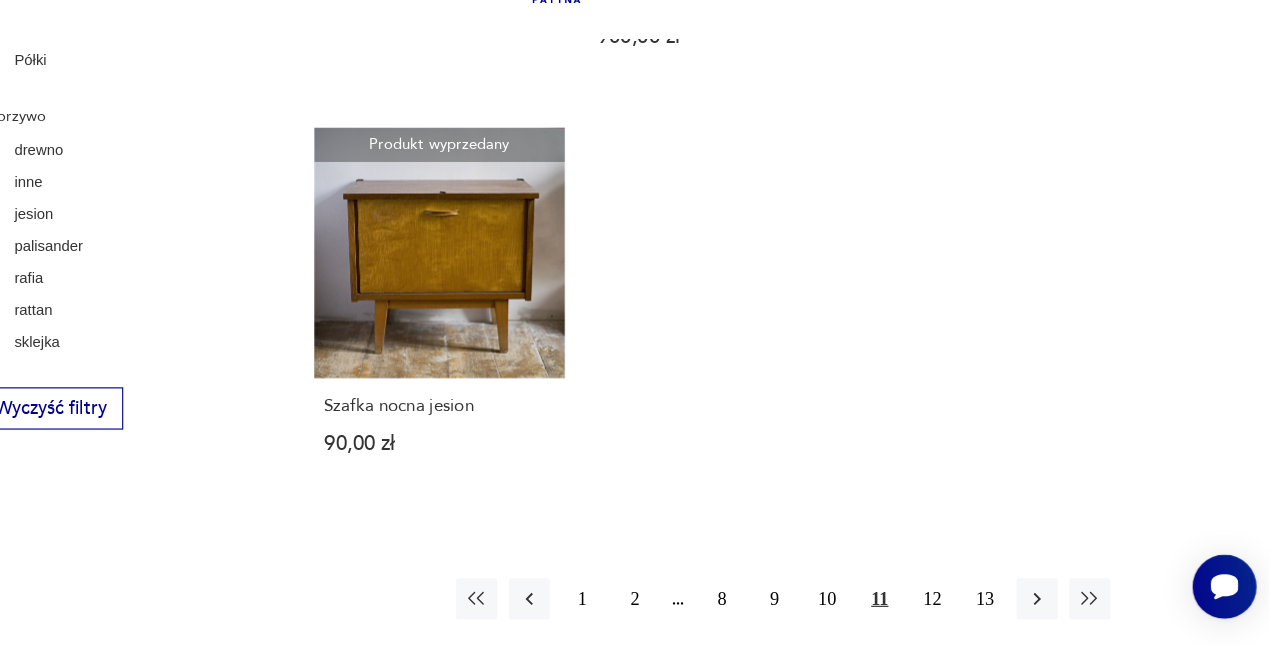 scroll, scrollTop: 2679, scrollLeft: 0, axis: vertical 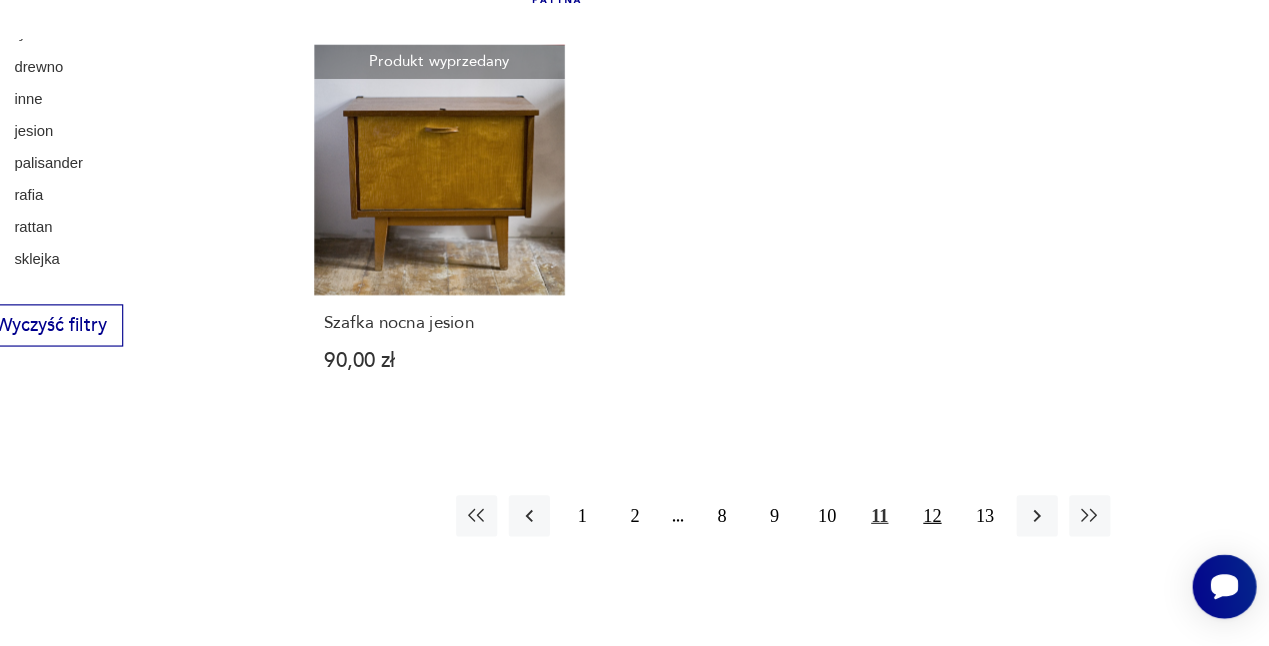 click on "12" at bounding box center [973, 532] 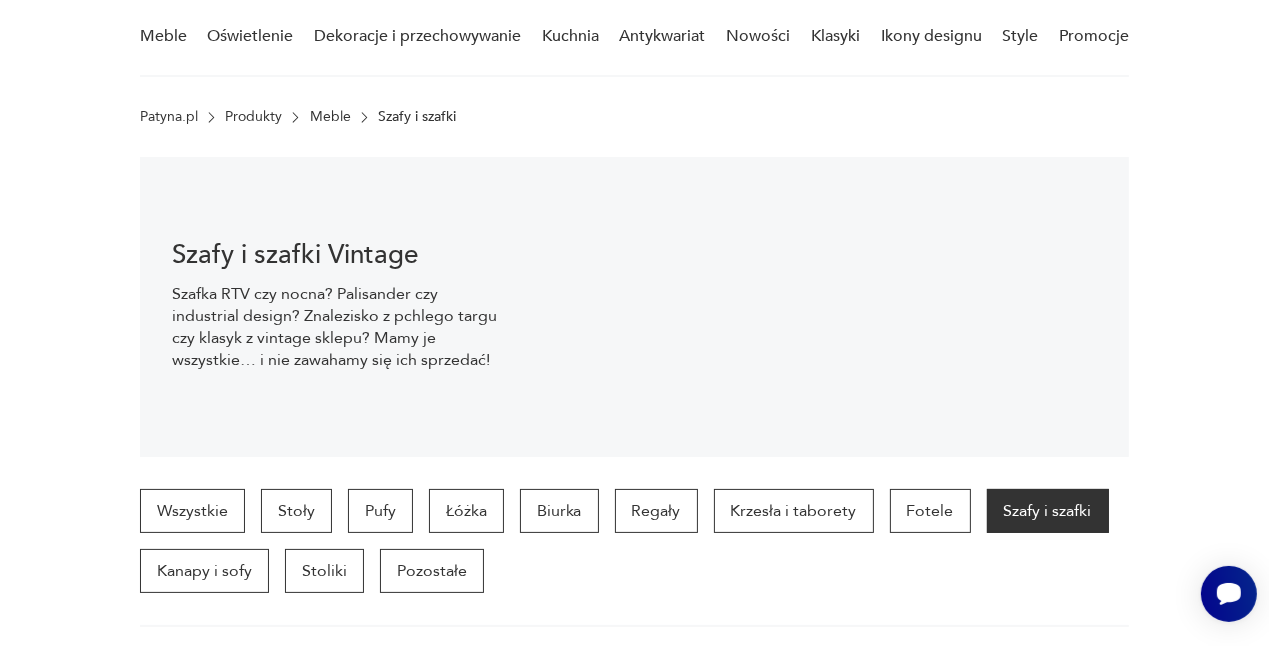 scroll, scrollTop: 29, scrollLeft: 0, axis: vertical 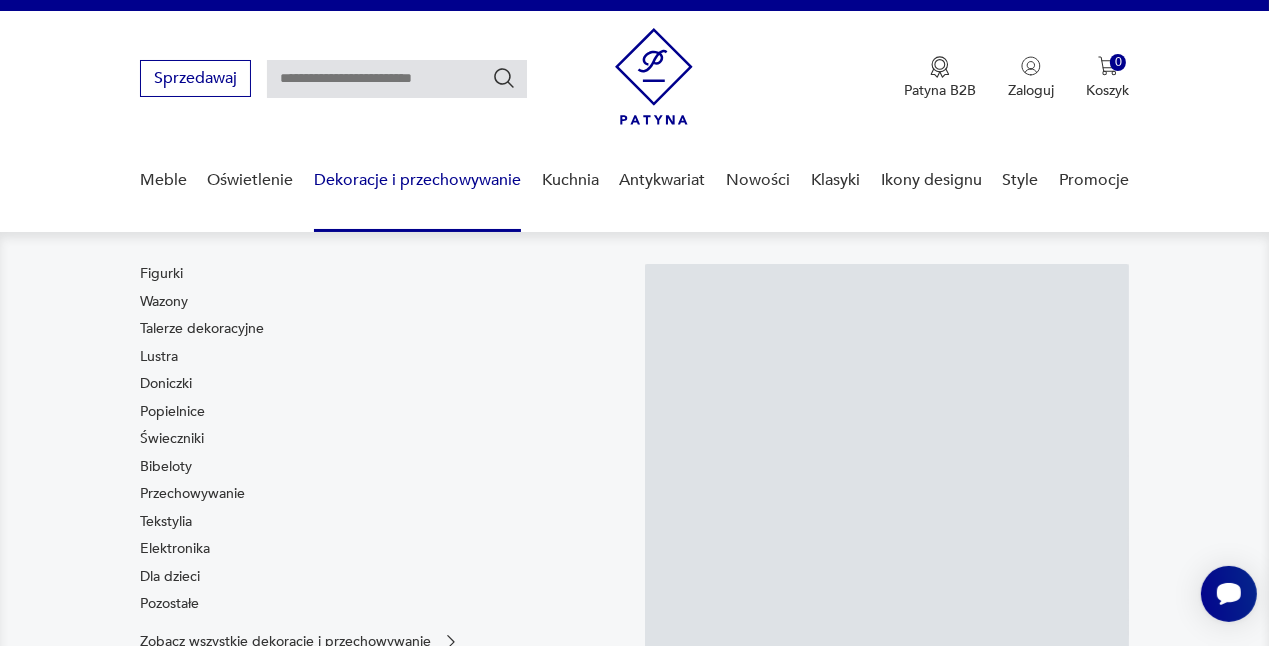 click on "Figurki Wazony Talerze dekoracyjne Lustra Doniczki Popielnice Świeczniki Bibeloty Przechowywanie Tekstylia Elektronika Dla dzieci Pozostałe Zobacz wszystkie dekoracje i przechowywanie" at bounding box center (634, 474) 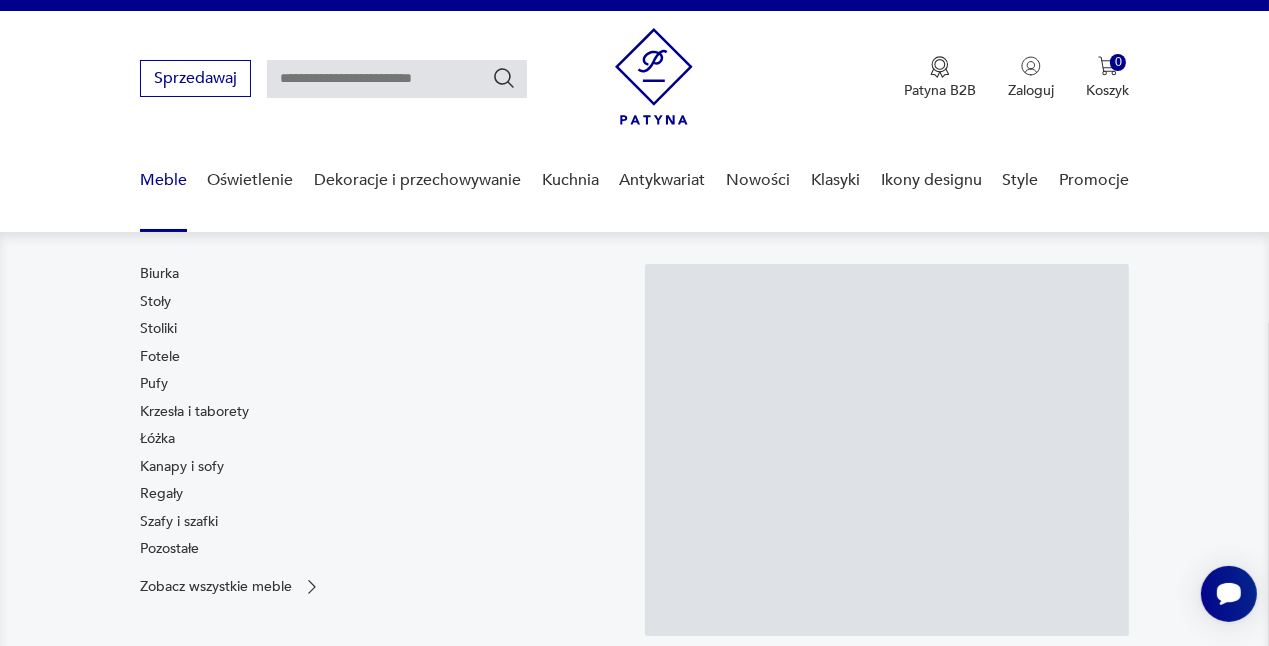 click on "Meble" at bounding box center (163, 180) 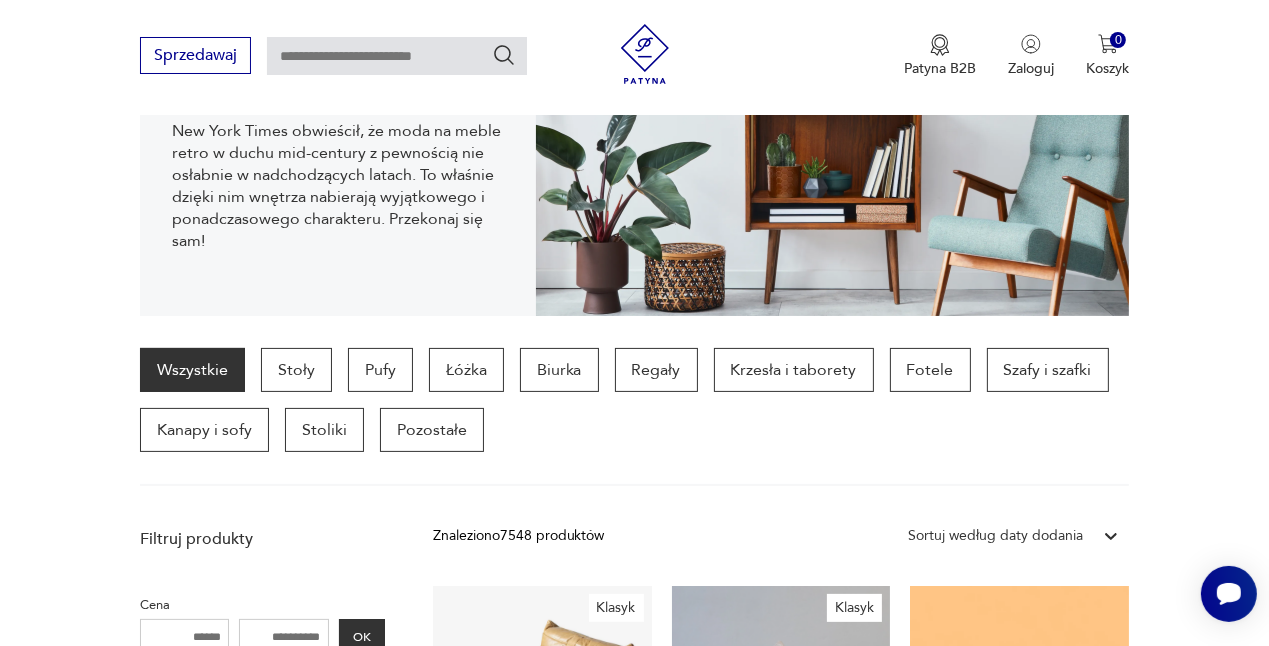 scroll, scrollTop: 321, scrollLeft: 0, axis: vertical 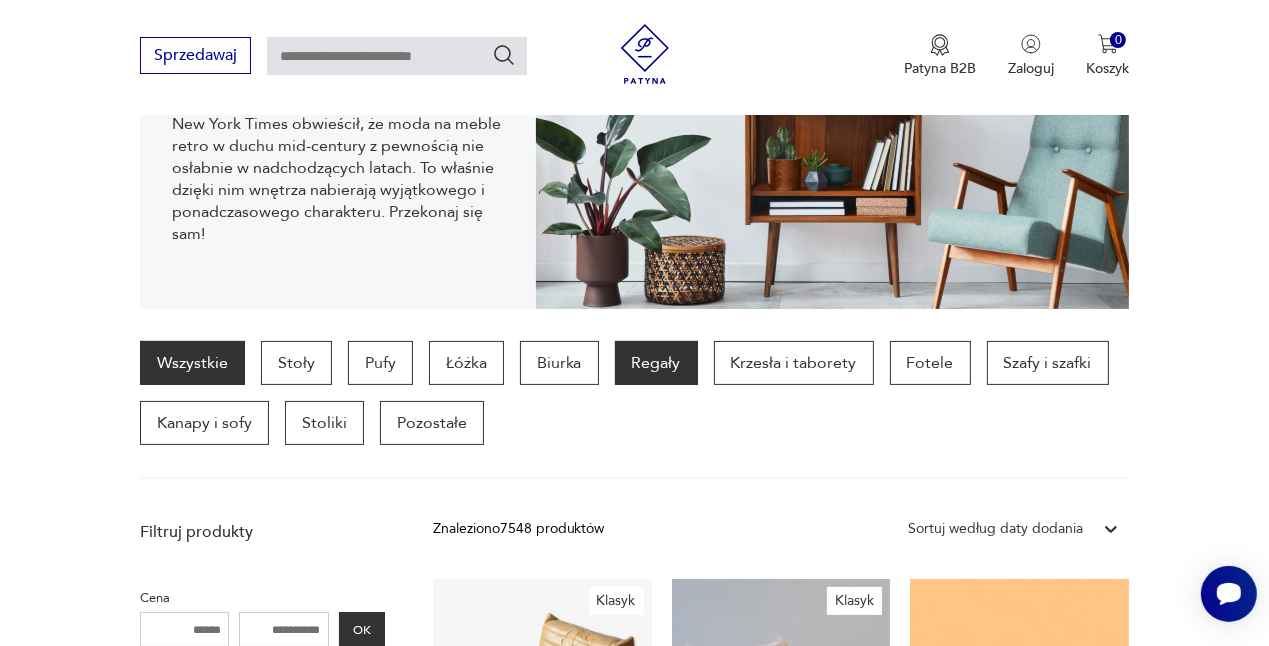 click on "Regały" at bounding box center (656, 363) 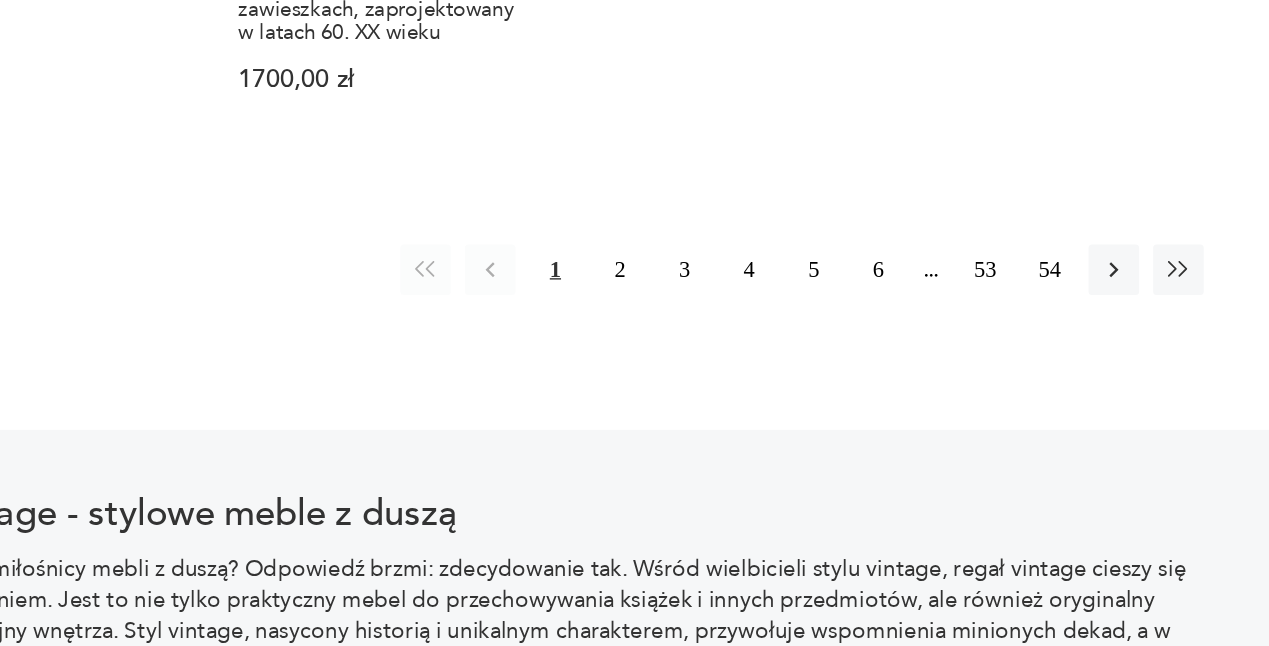 scroll, scrollTop: 3016, scrollLeft: 0, axis: vertical 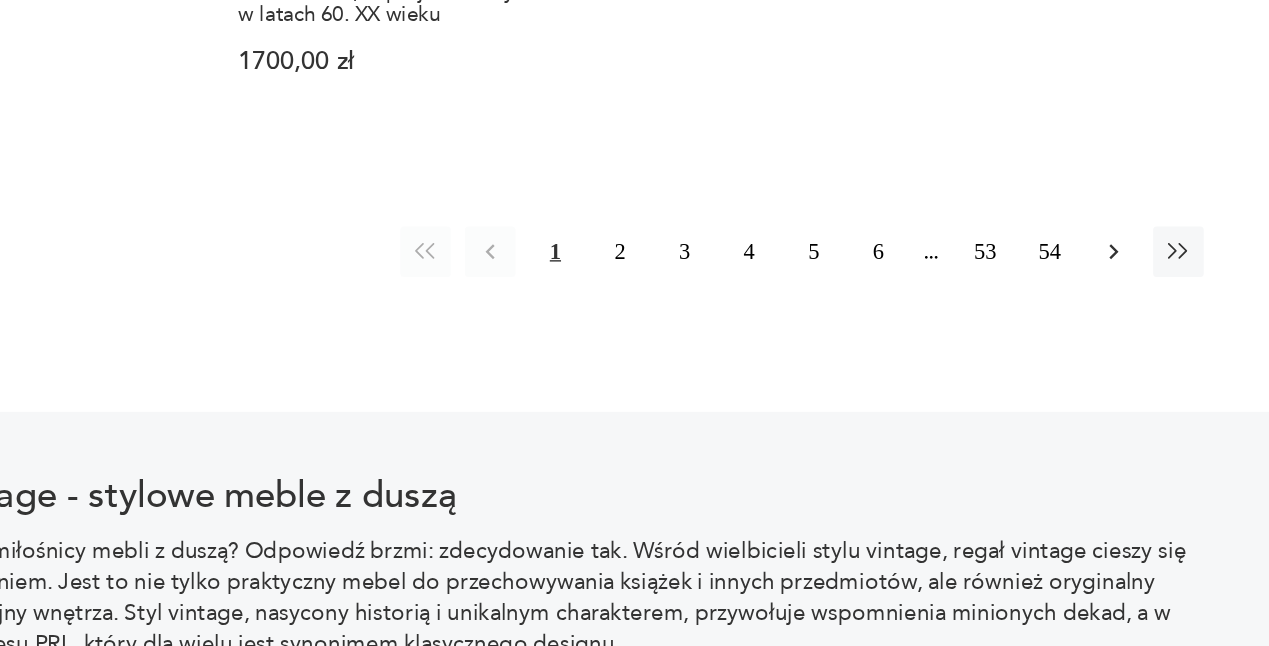click 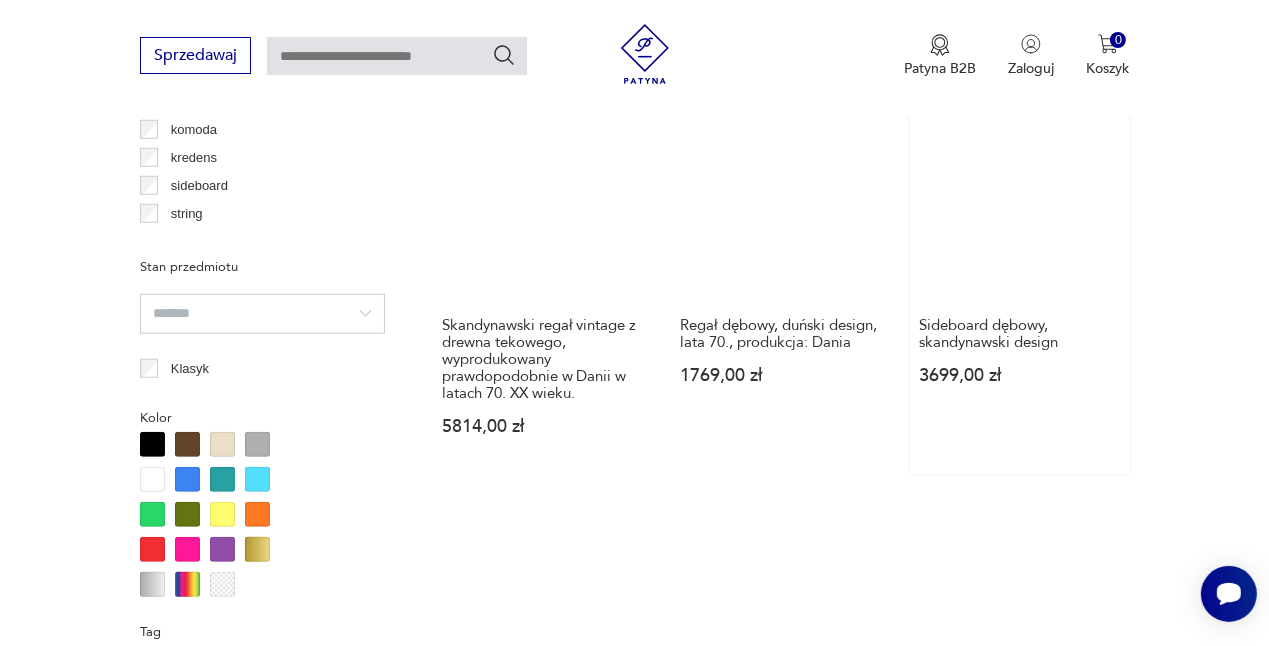 scroll, scrollTop: 1654, scrollLeft: 0, axis: vertical 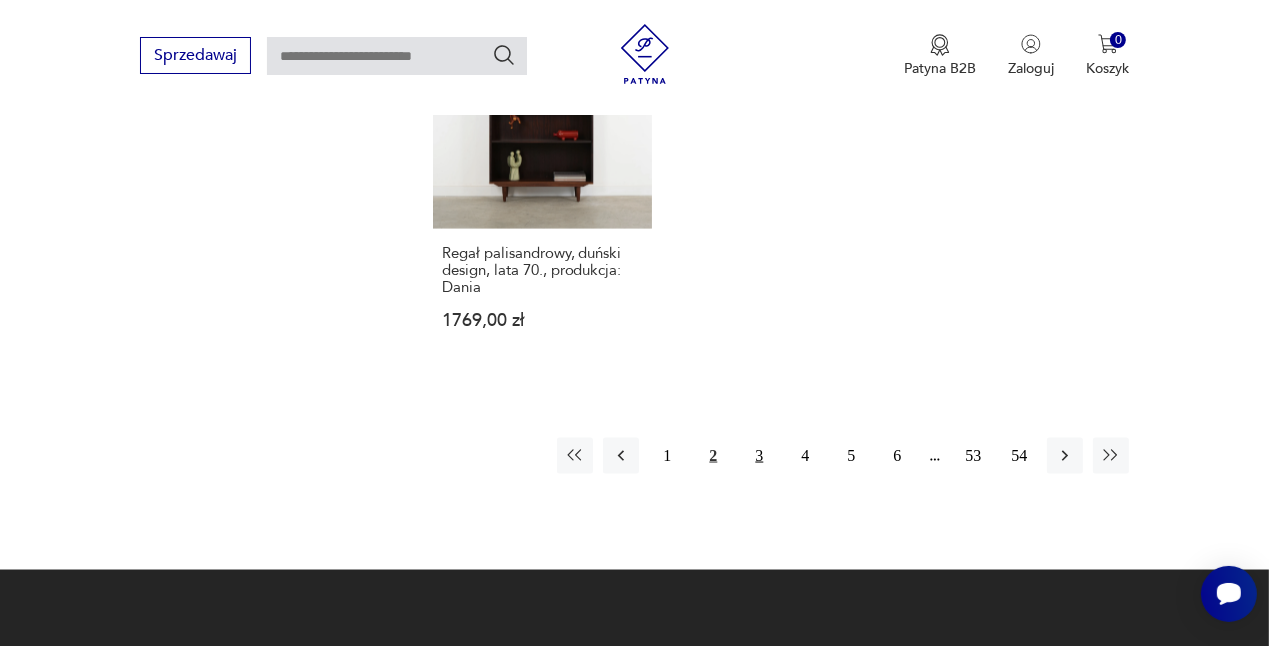 click on "3" at bounding box center [759, 456] 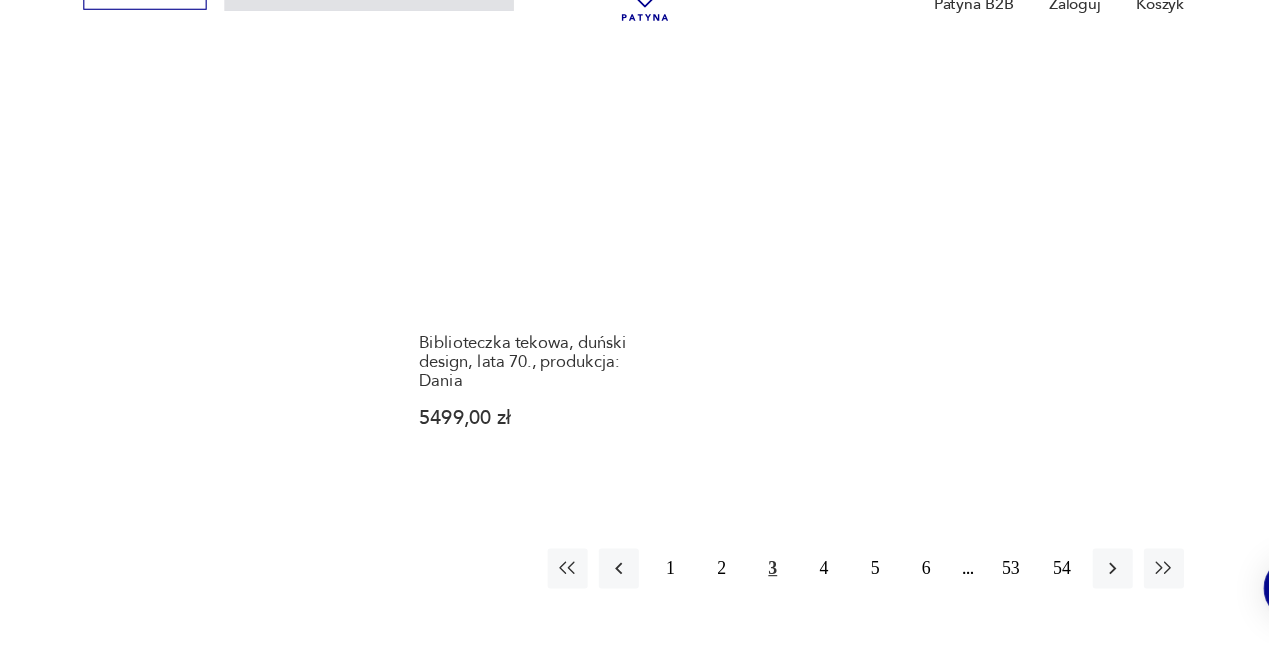 scroll, scrollTop: 2820, scrollLeft: 0, axis: vertical 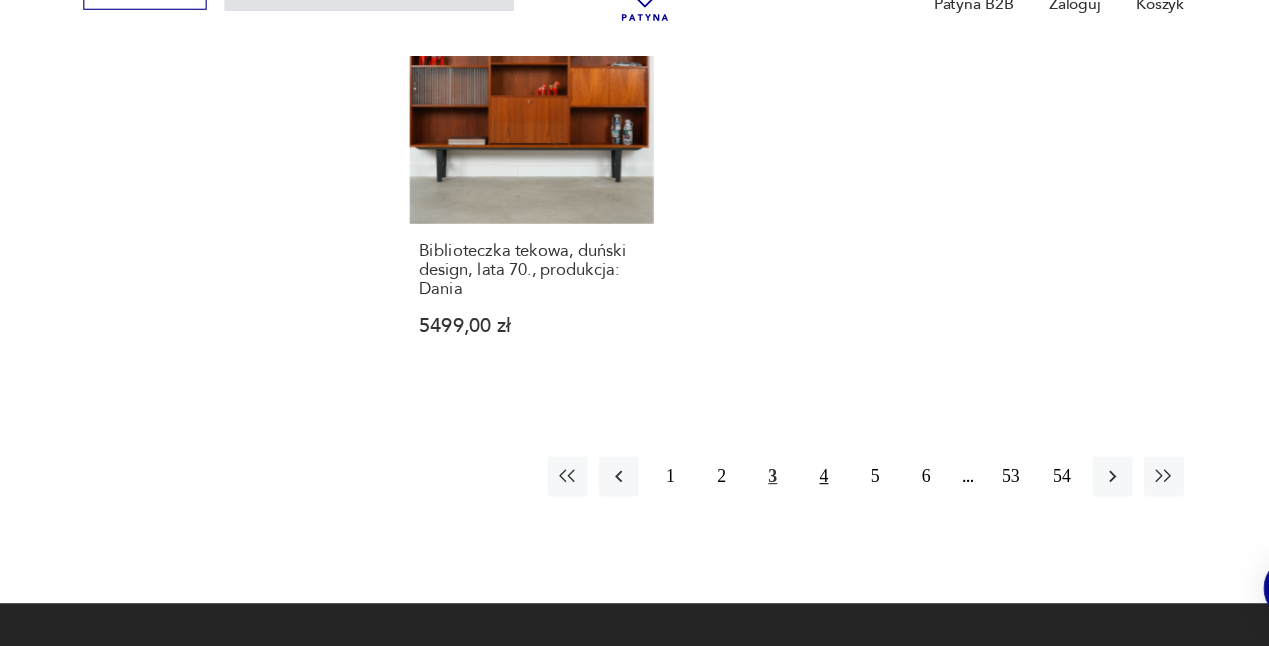 click on "4" at bounding box center [805, 493] 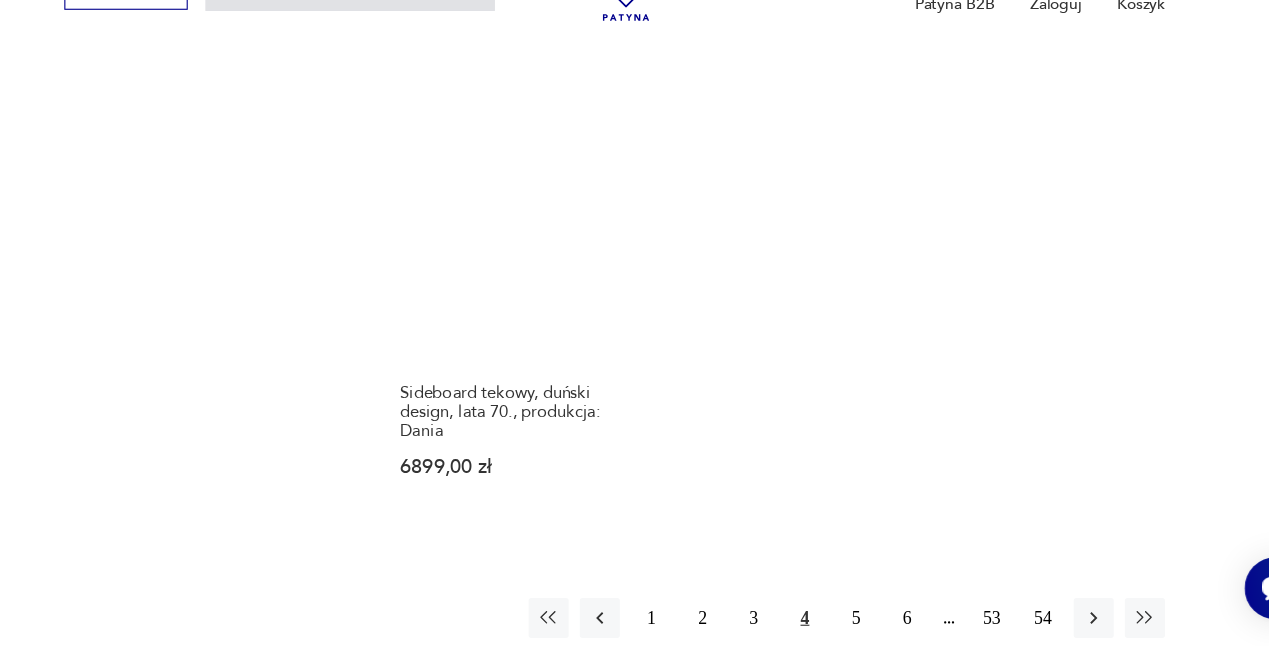 scroll, scrollTop: 2746, scrollLeft: 0, axis: vertical 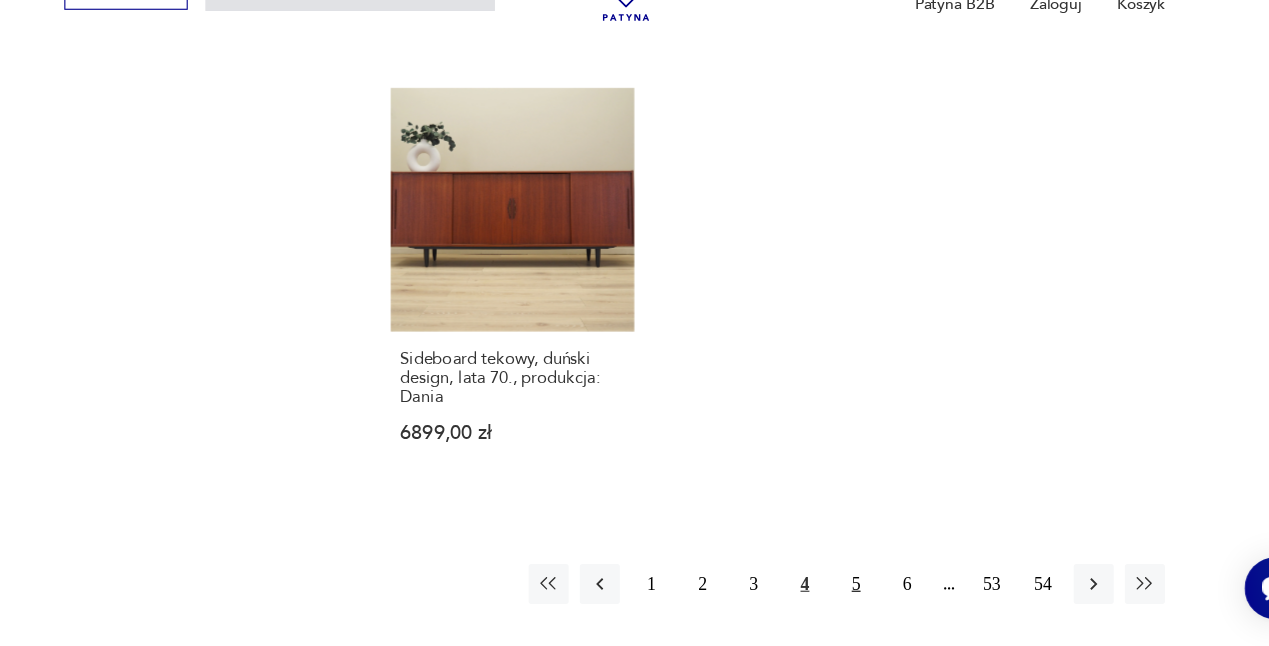 click on "5" at bounding box center [851, 590] 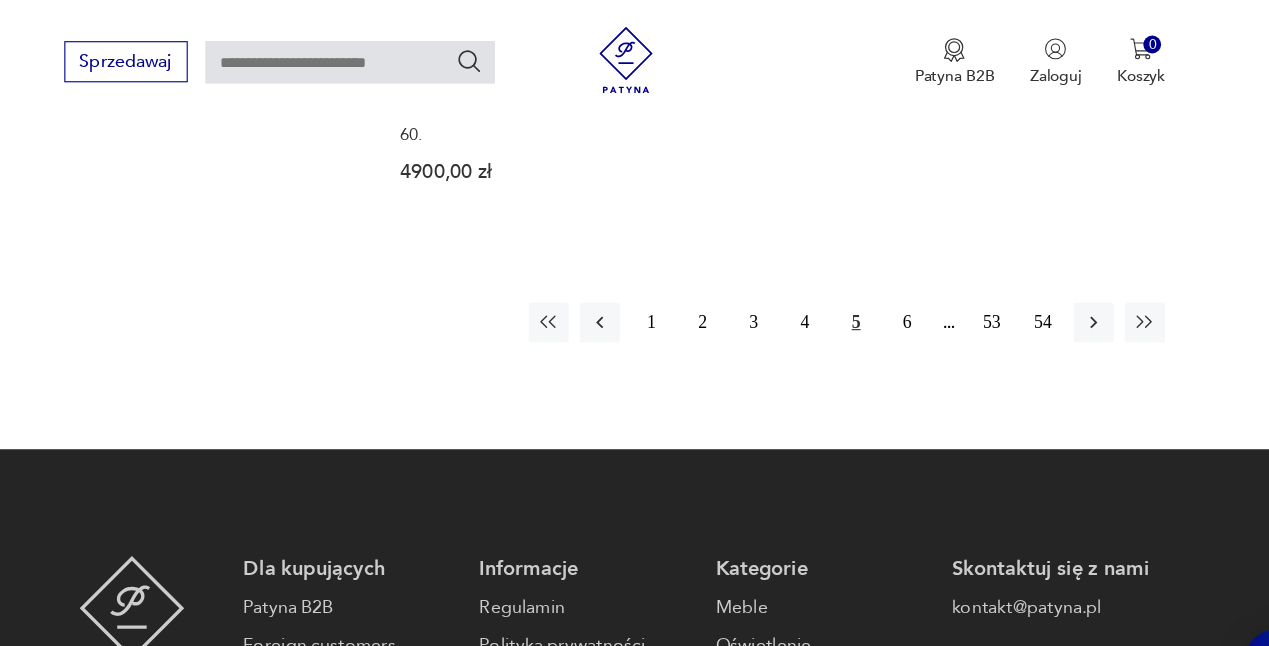 scroll, scrollTop: 3022, scrollLeft: 0, axis: vertical 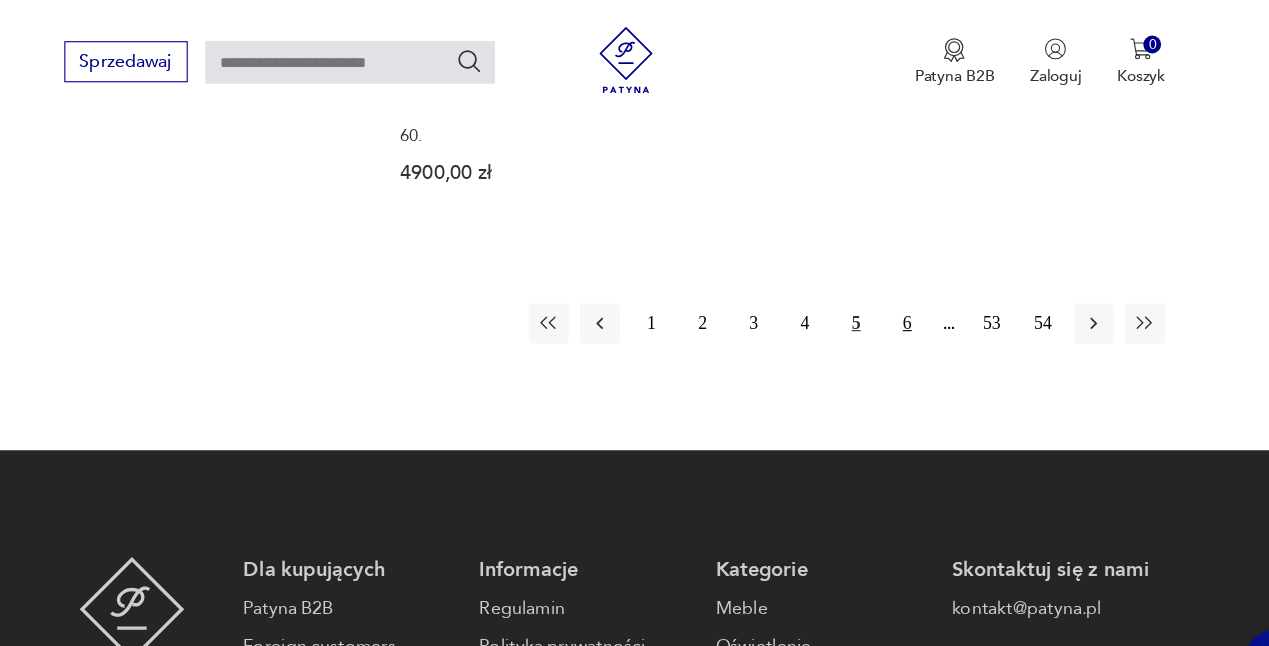 click on "6" at bounding box center [897, 291] 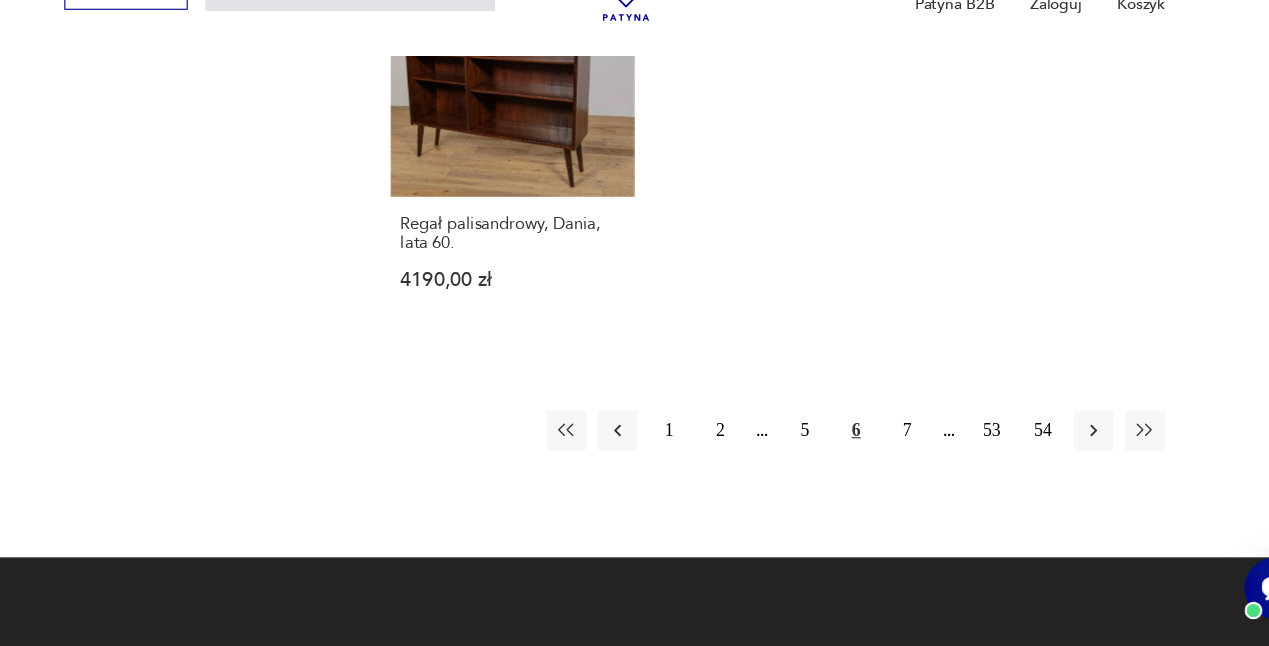 scroll, scrollTop: 2888, scrollLeft: 0, axis: vertical 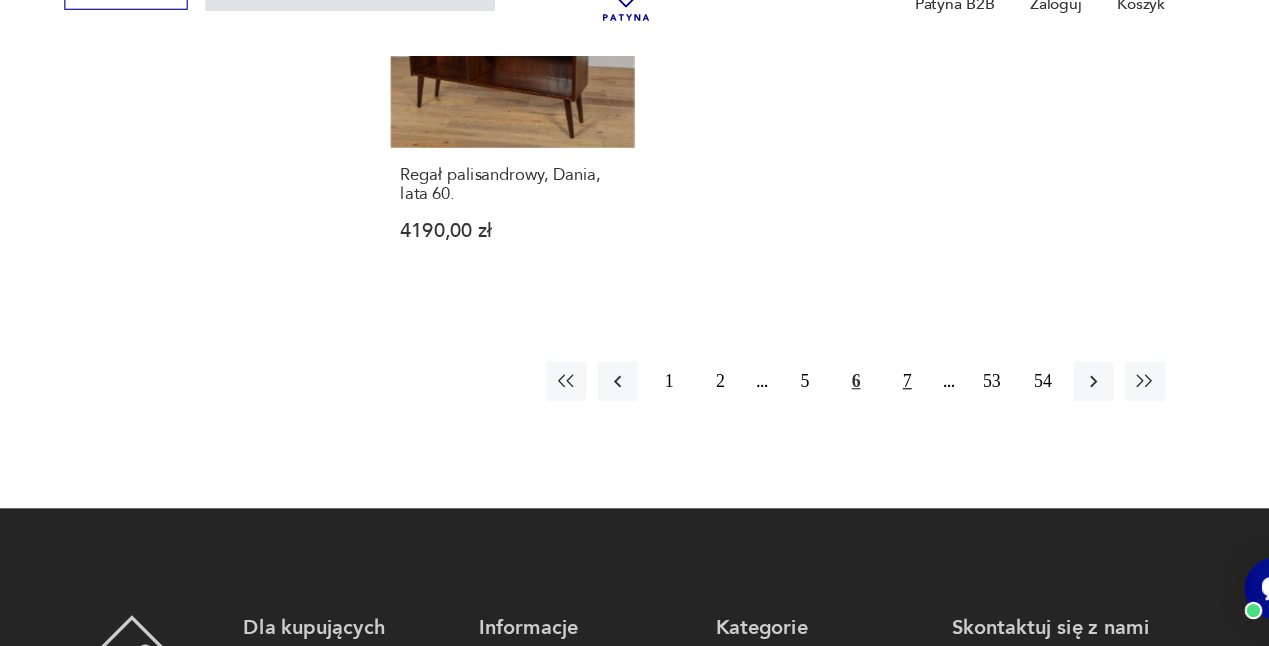 click on "7" at bounding box center (897, 408) 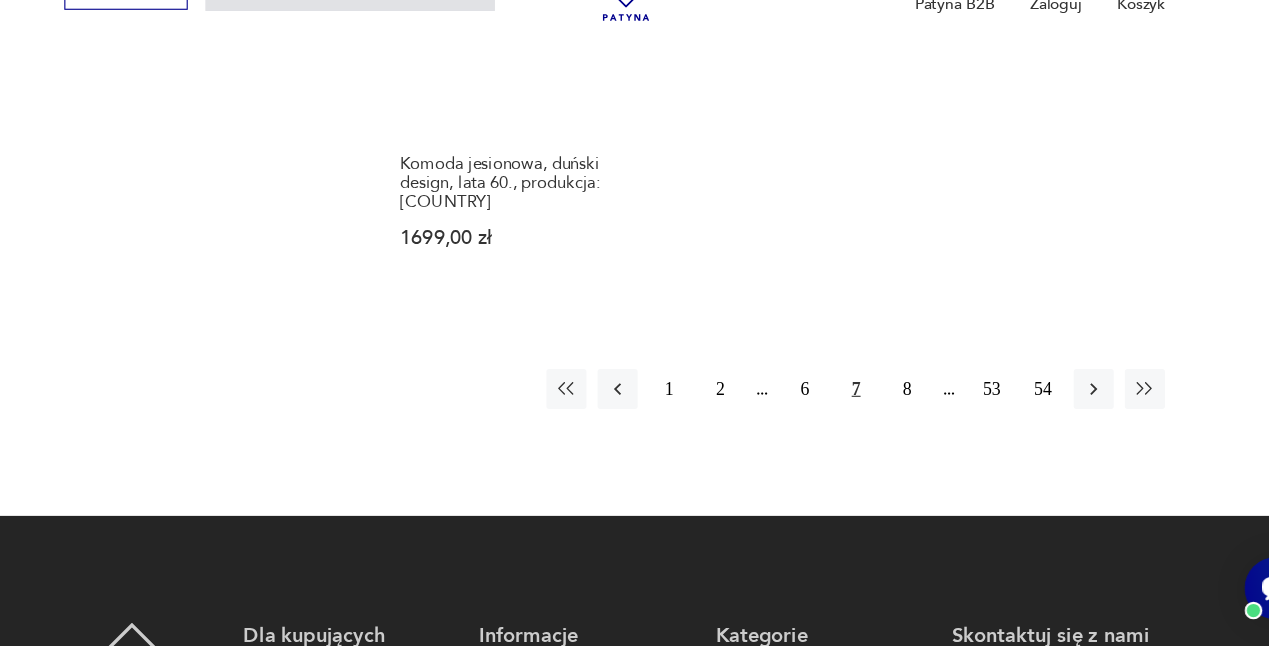 scroll, scrollTop: 2984, scrollLeft: 0, axis: vertical 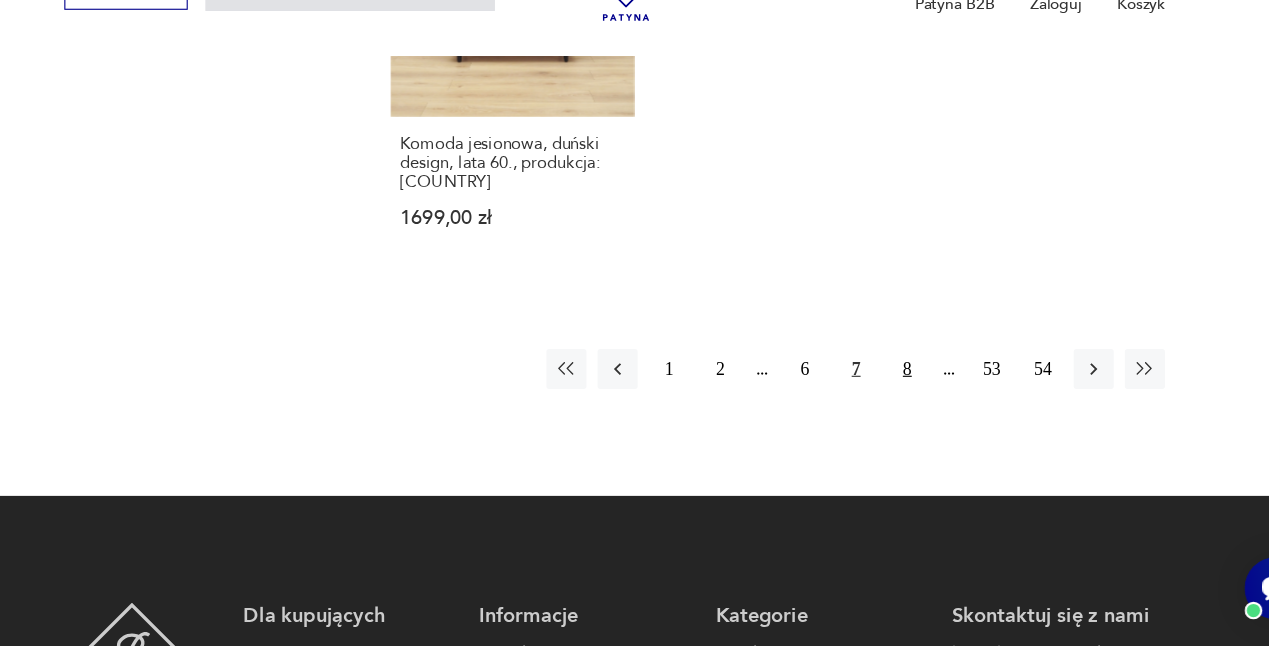 click on "8" at bounding box center [897, 397] 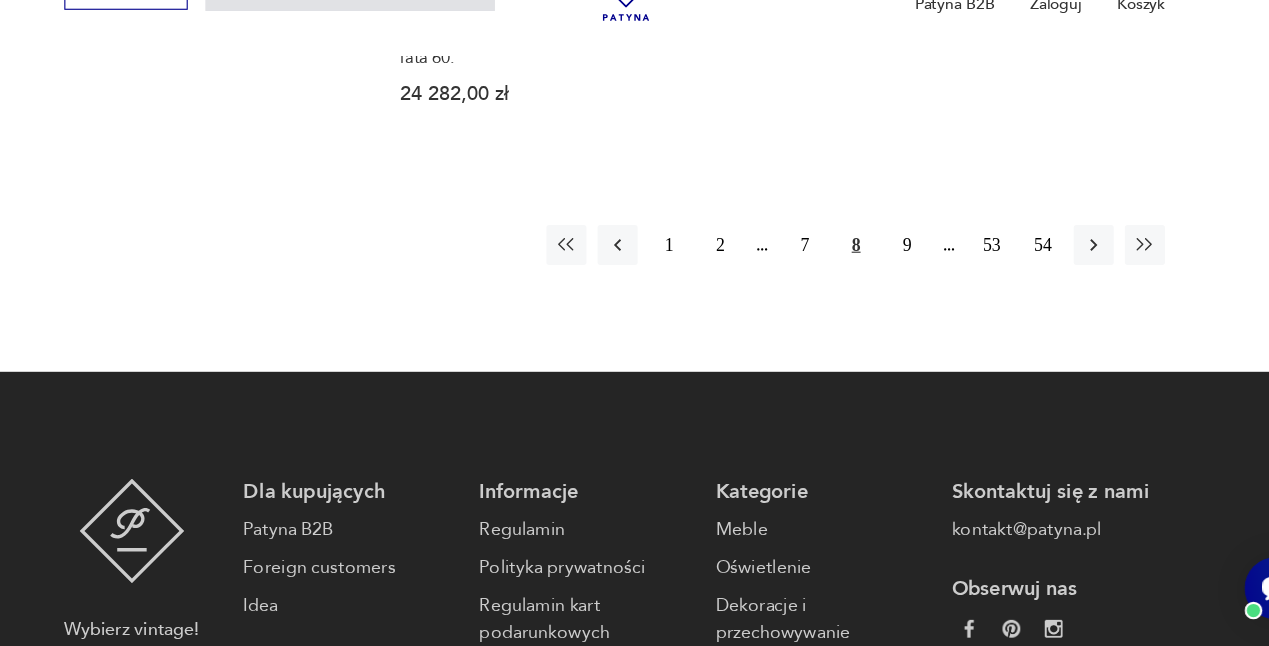 scroll, scrollTop: 3114, scrollLeft: 0, axis: vertical 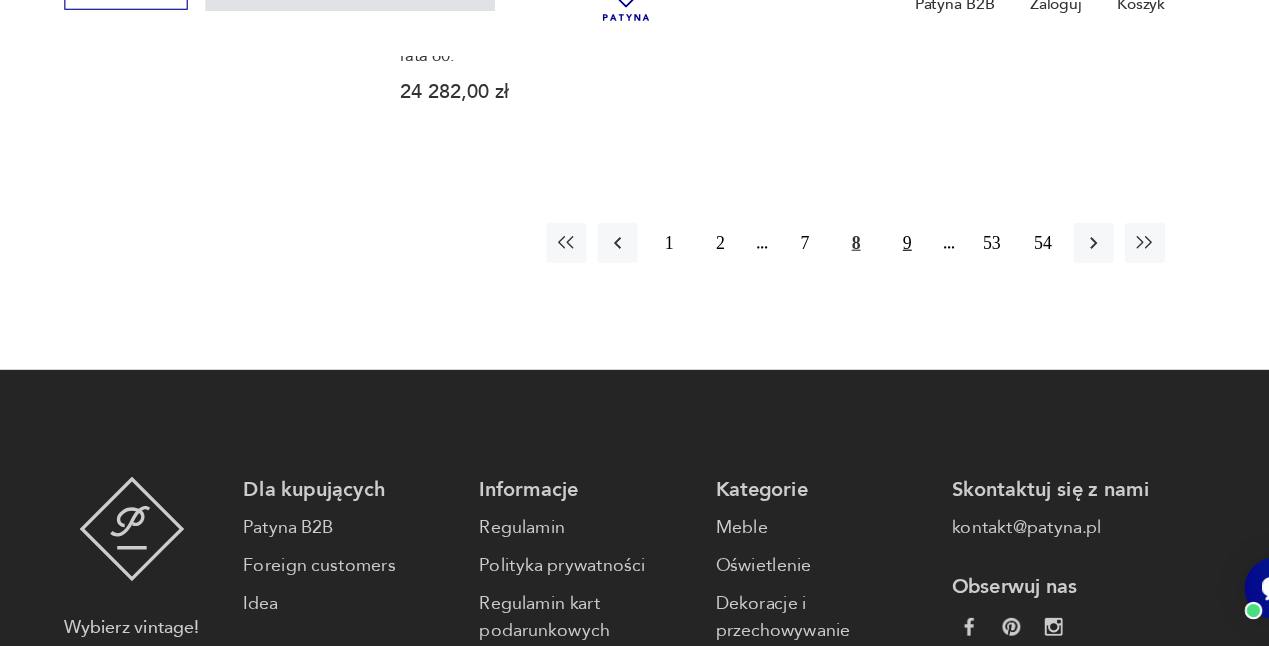 click on "9" at bounding box center [897, 284] 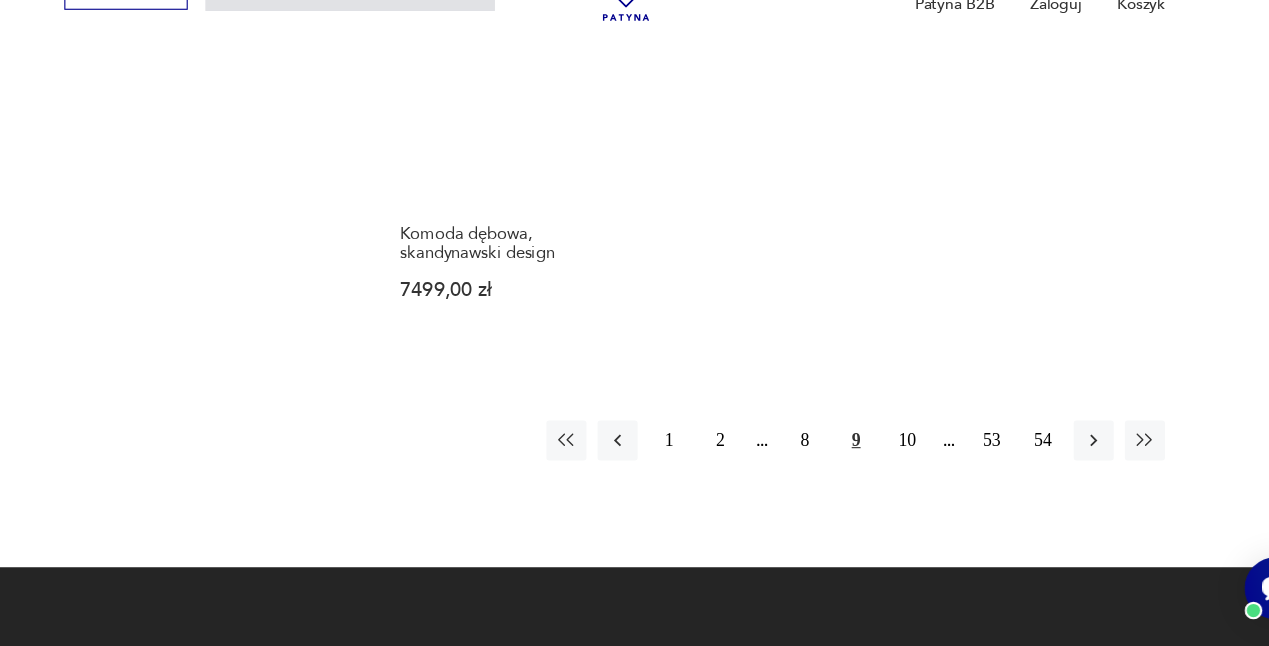 scroll, scrollTop: 2858, scrollLeft: 0, axis: vertical 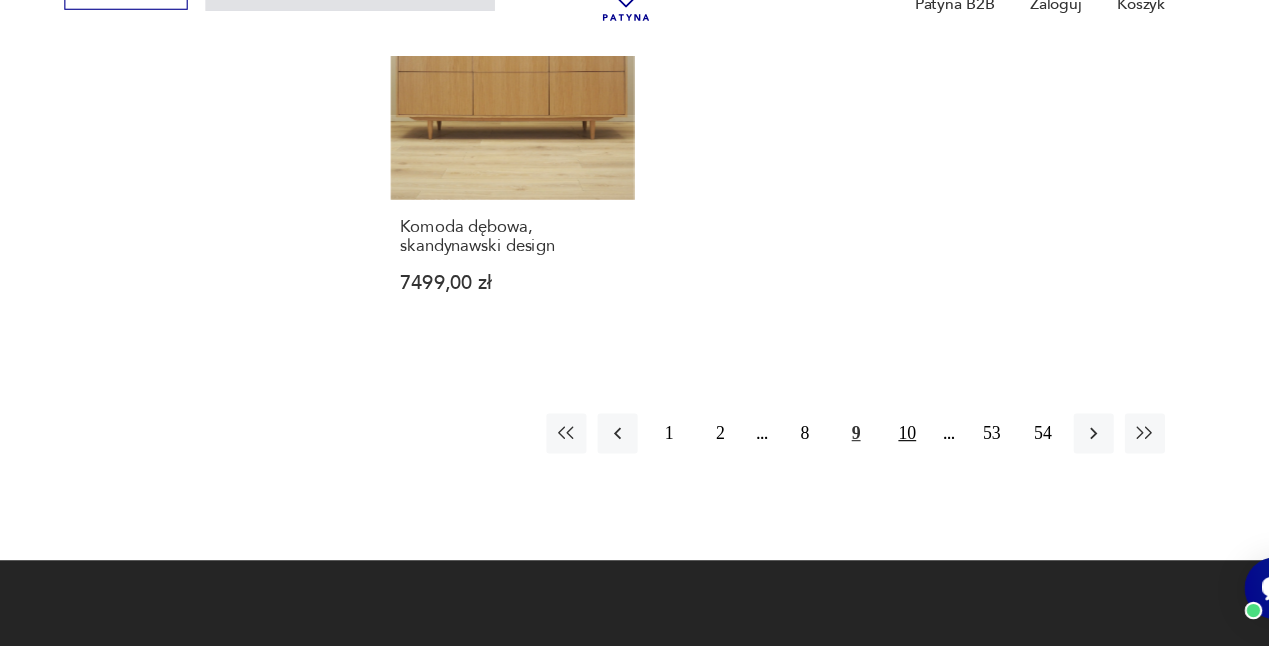 click on "10" at bounding box center (897, 455) 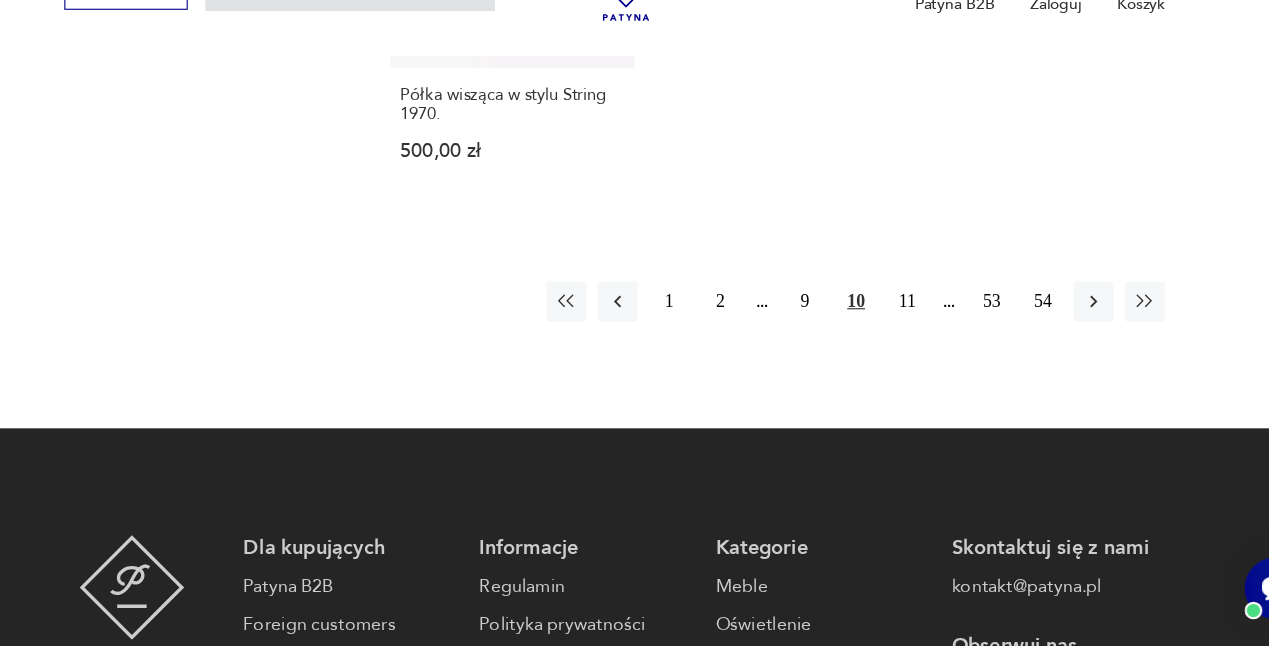 scroll, scrollTop: 2961, scrollLeft: 0, axis: vertical 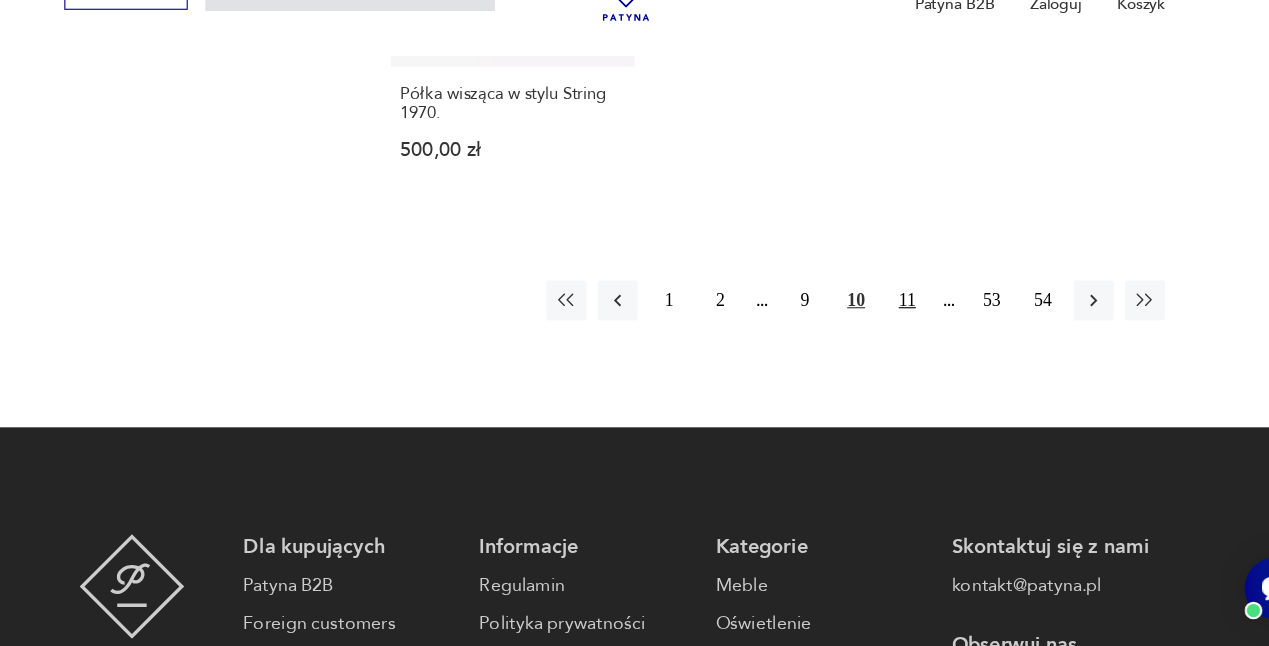 click on "11" at bounding box center [897, 335] 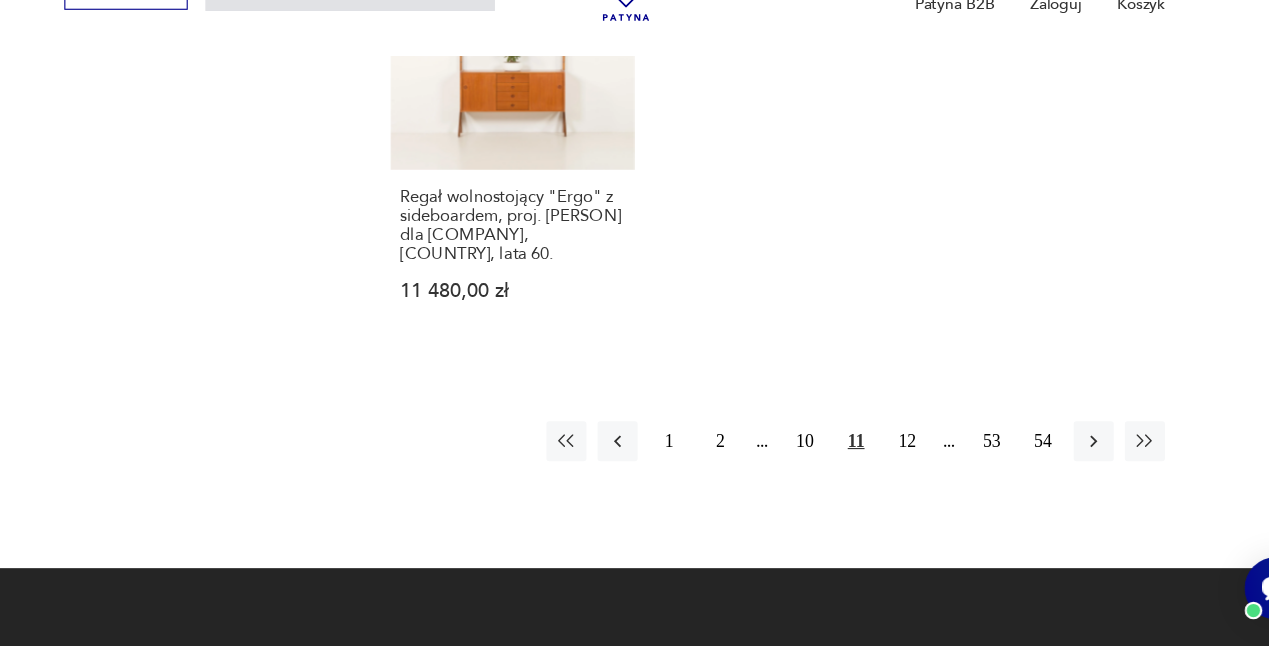 scroll, scrollTop: 2871, scrollLeft: 0, axis: vertical 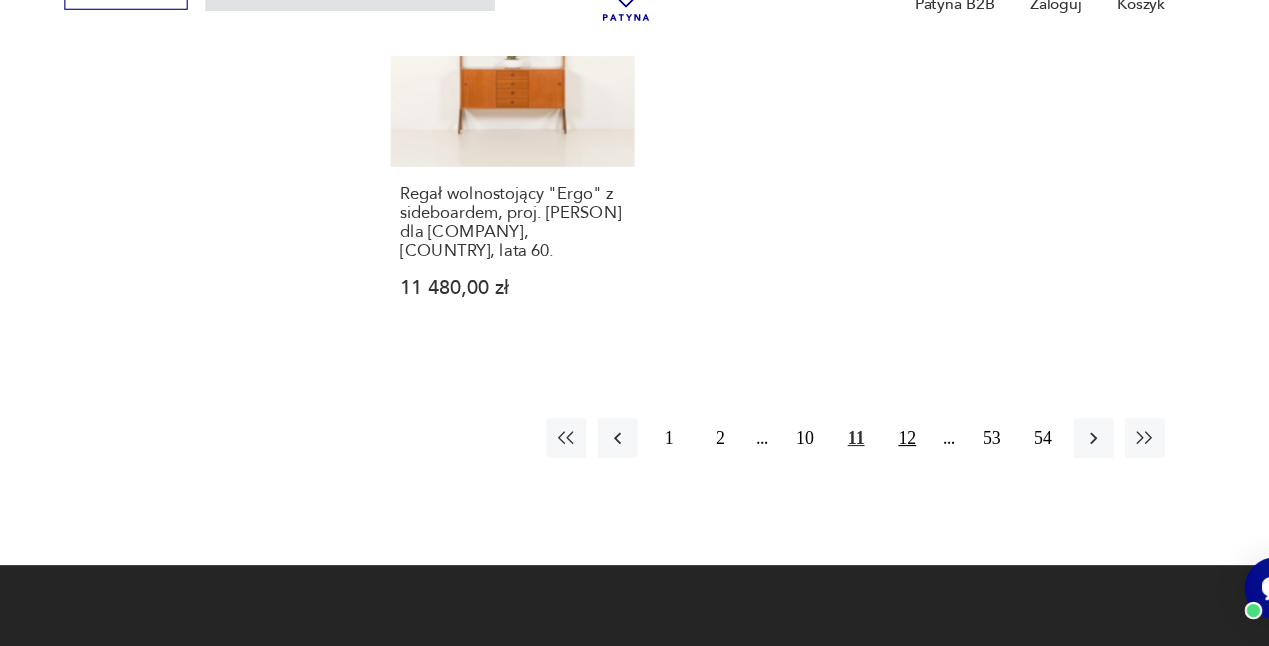 click on "12" at bounding box center [897, 459] 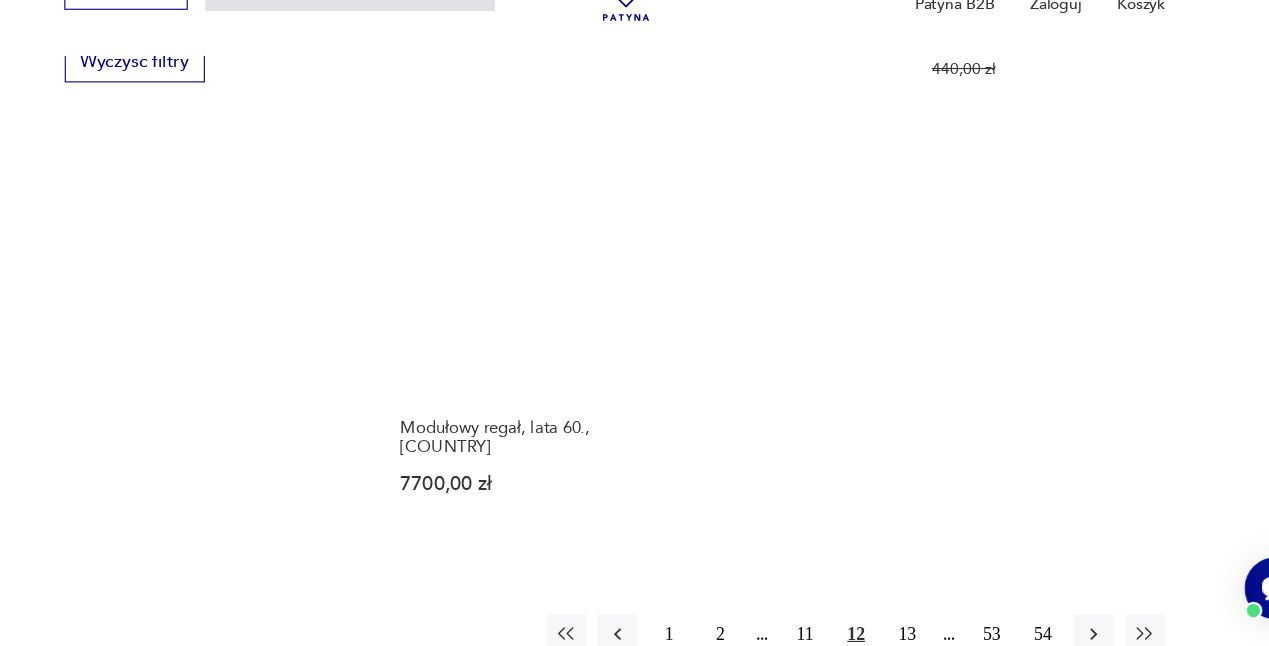 scroll, scrollTop: 2771, scrollLeft: 0, axis: vertical 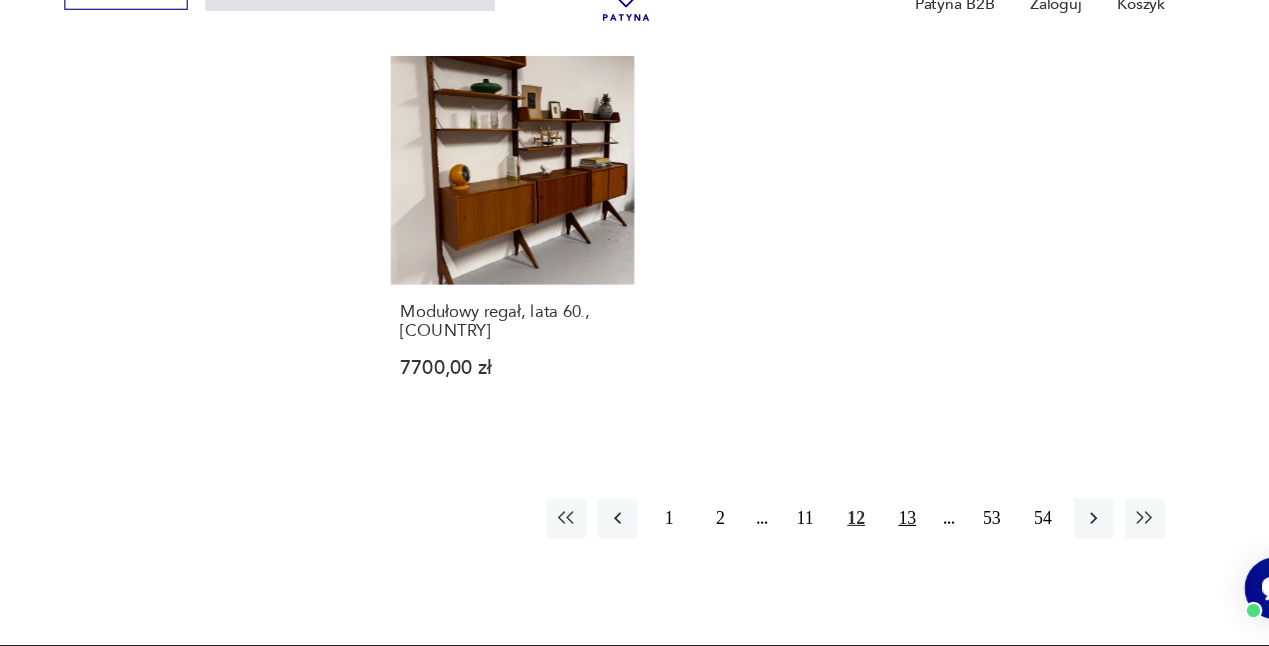 click on "13" at bounding box center (897, 531) 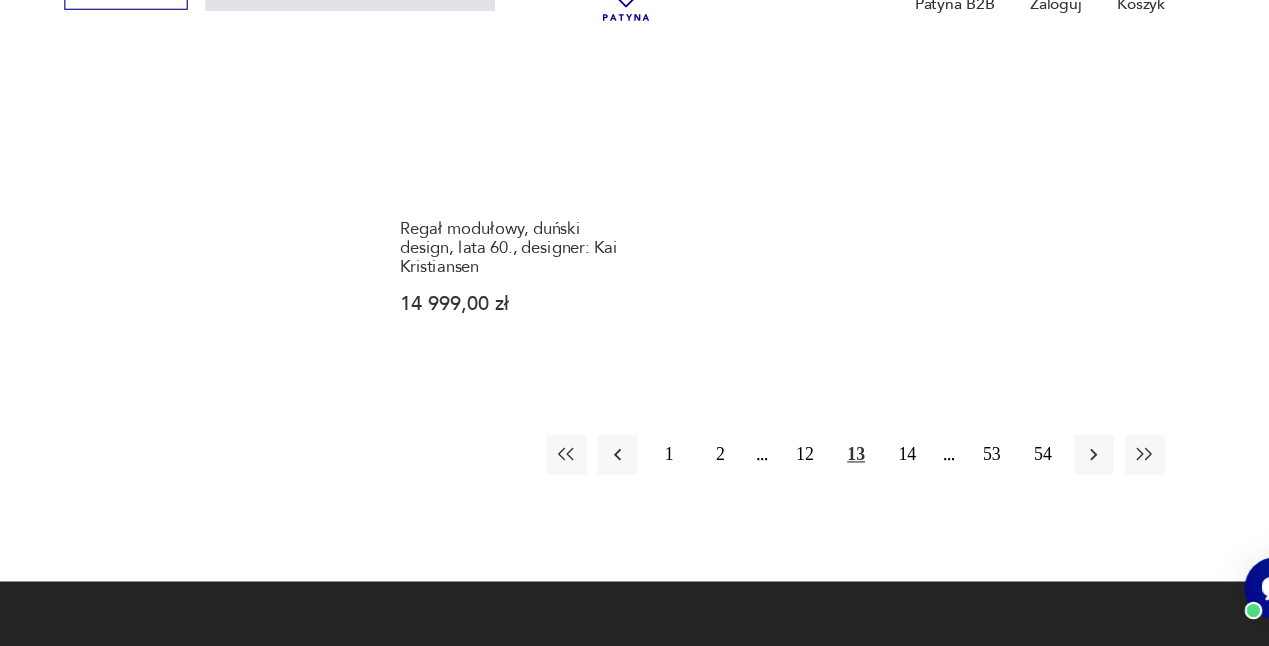 scroll, scrollTop: 2989, scrollLeft: 0, axis: vertical 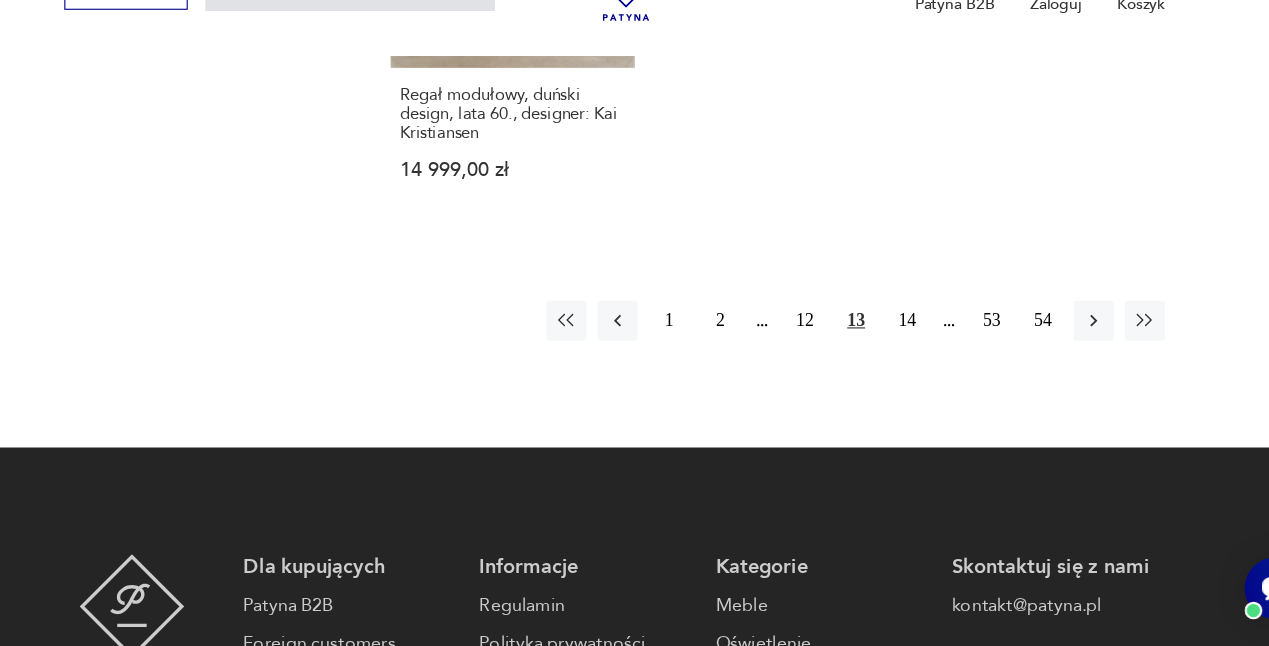 click on "Wybierz vintage! Dla kupujących Patyna B2B Foreign customers Idea Dla sprzedających Sprzedawaj Zaloguj się Informacje Regulamin Polityka prywatności Regulamin kart podarunkowych FAQ Blog Kategorie Meble Oświetlenie Dekoracje i przechowywanie Kuchnia Antykwariat Skontaktuj się z nami kontakt@patyna.pl Obserwuj nas Patyna  to internetowy  sklep vintage  poświęcony meblom i dekoracjom retro. Nasz showroom oferuje autentyczne i niepowtarzalne przedmioty vintage. Tutaj klasyczny, polski design dostaje nowe życie. Oferujemy przedmioty tylko od  zweryfikowanych  i sprawdzonych sprzedawców. @ 2025  Patyna   |   Realizacja:   Digispot.pl" at bounding box center [634, 759] 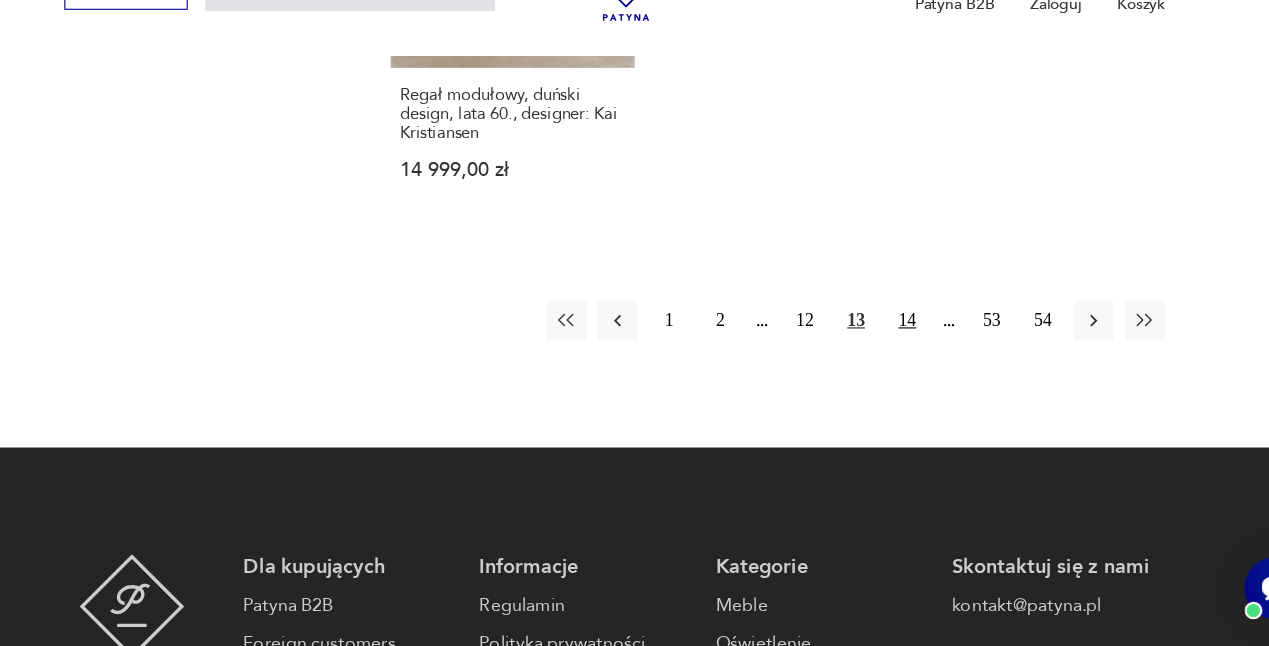 click on "14" at bounding box center (897, 353) 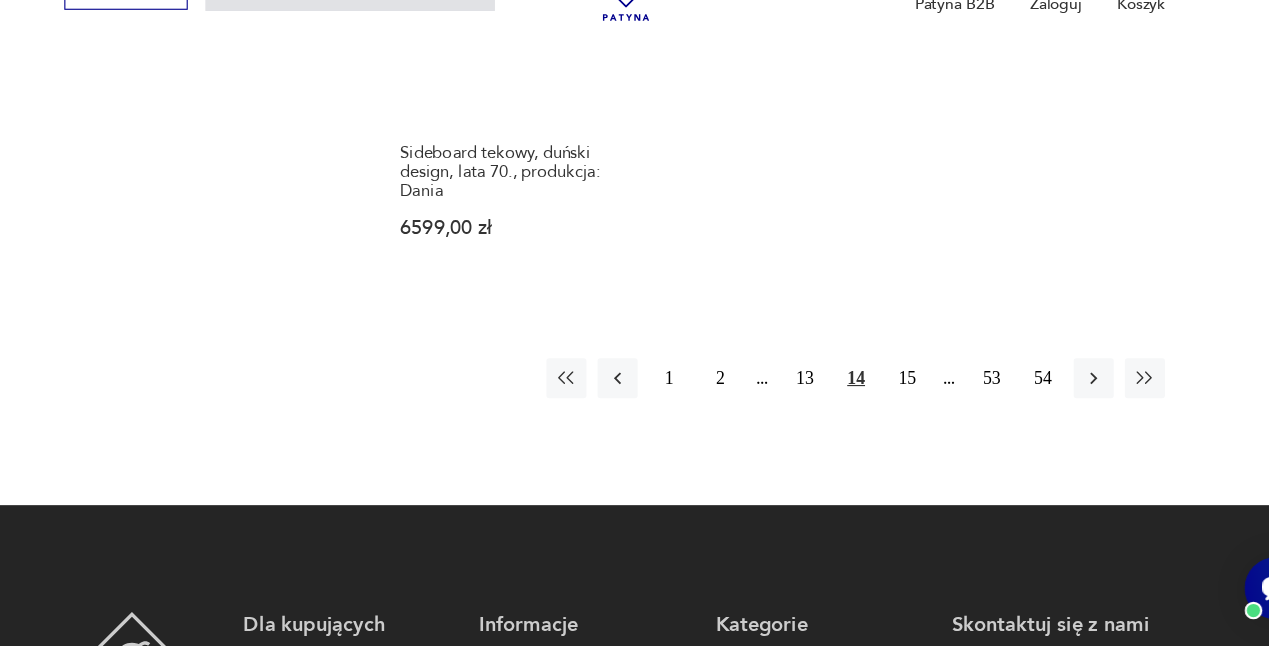 scroll, scrollTop: 2941, scrollLeft: 0, axis: vertical 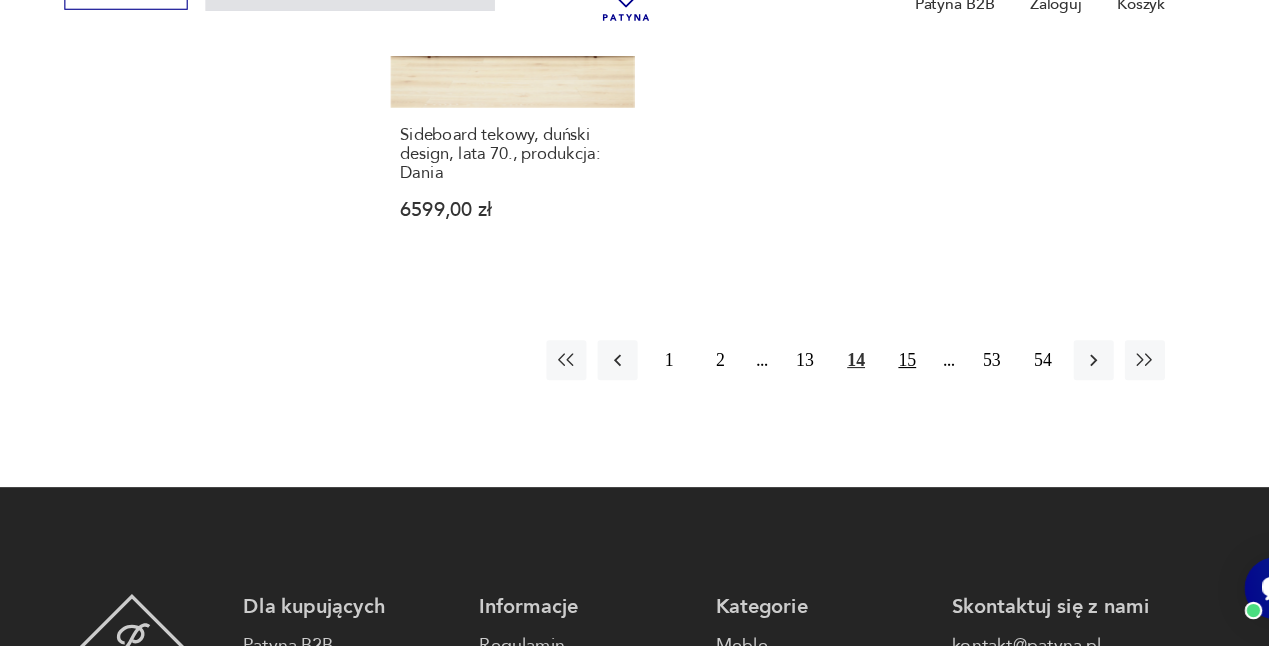 click on "15" at bounding box center [897, 389] 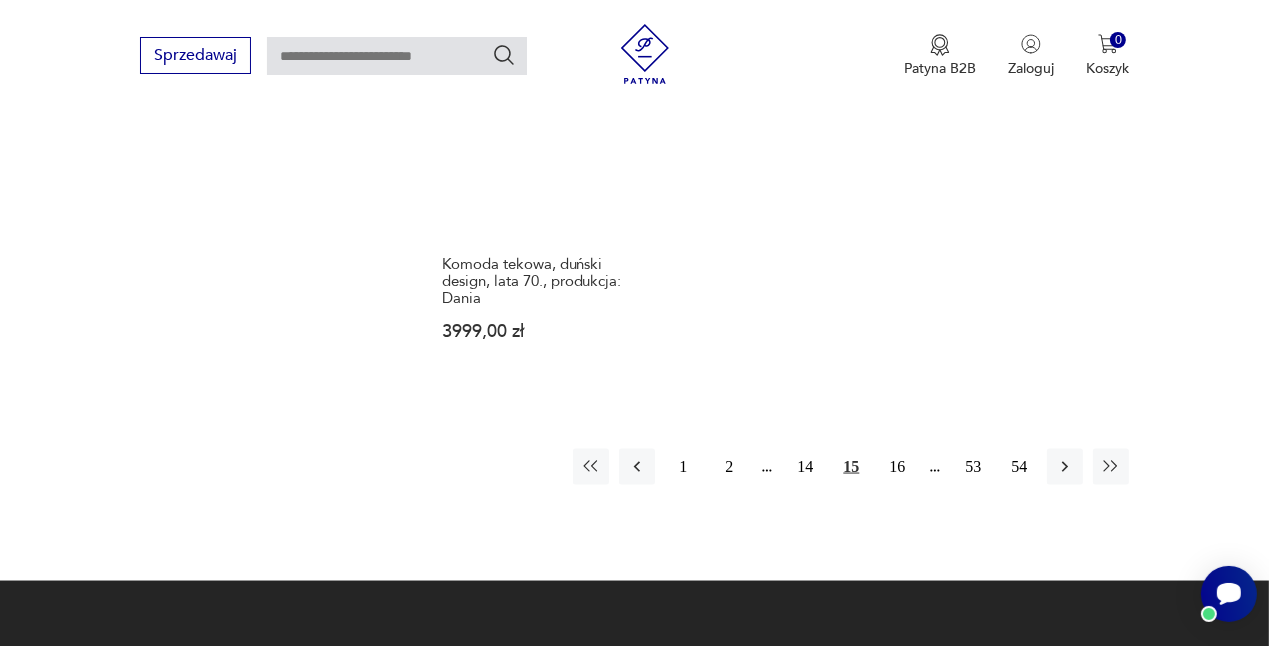scroll, scrollTop: 2870, scrollLeft: 0, axis: vertical 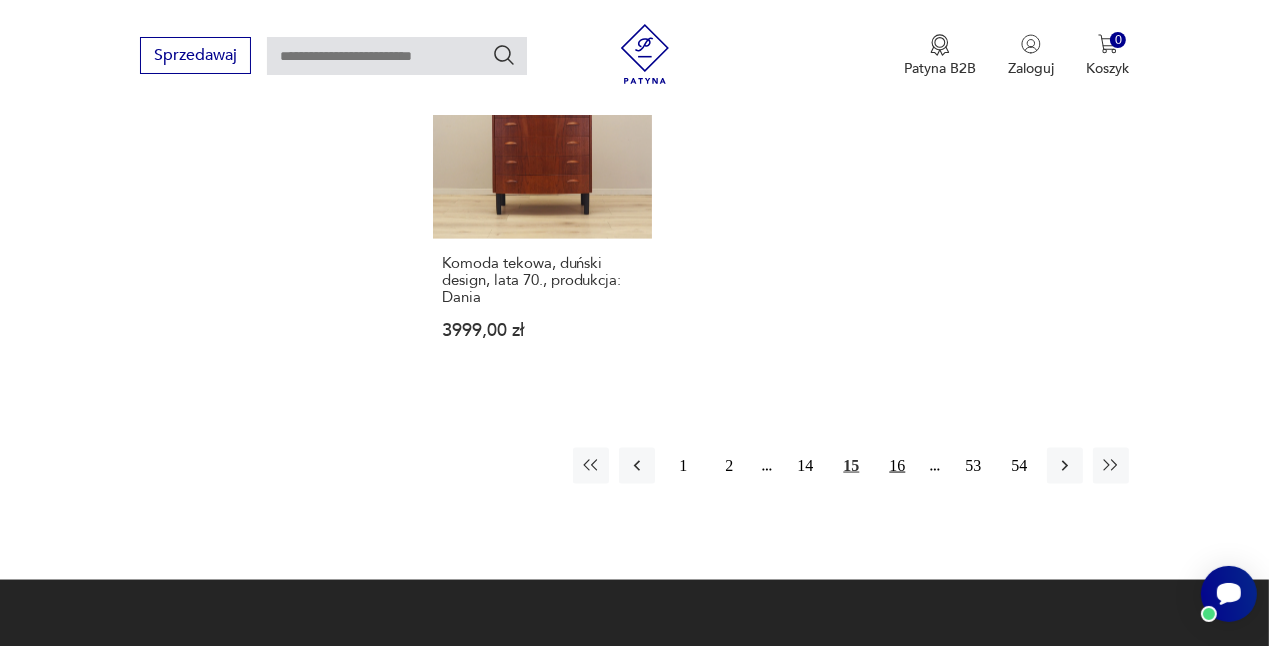 click on "16" at bounding box center [897, 466] 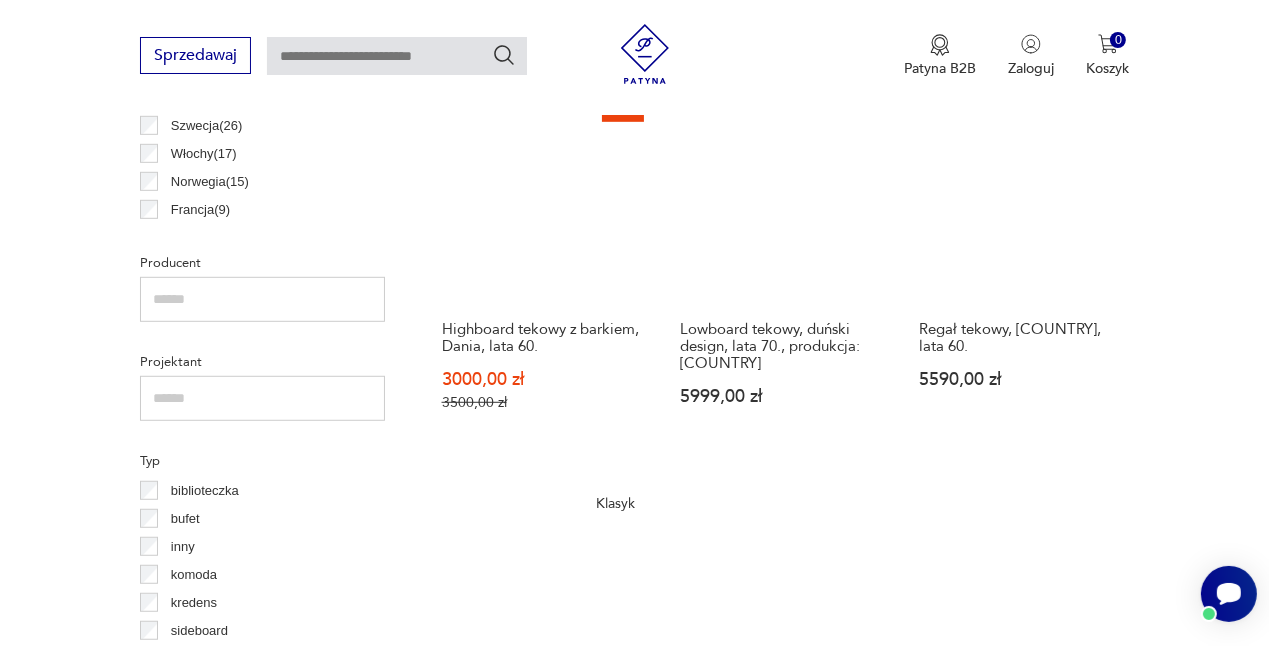 scroll, scrollTop: 1887, scrollLeft: 0, axis: vertical 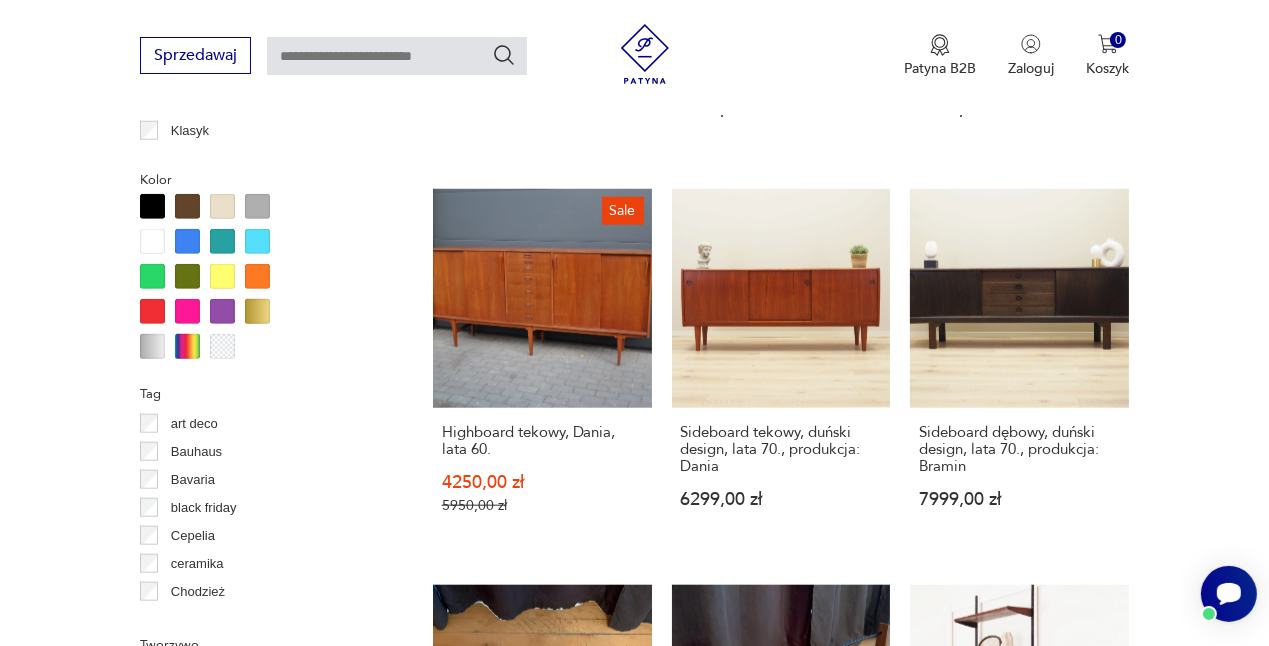 click at bounding box center (397, 56) 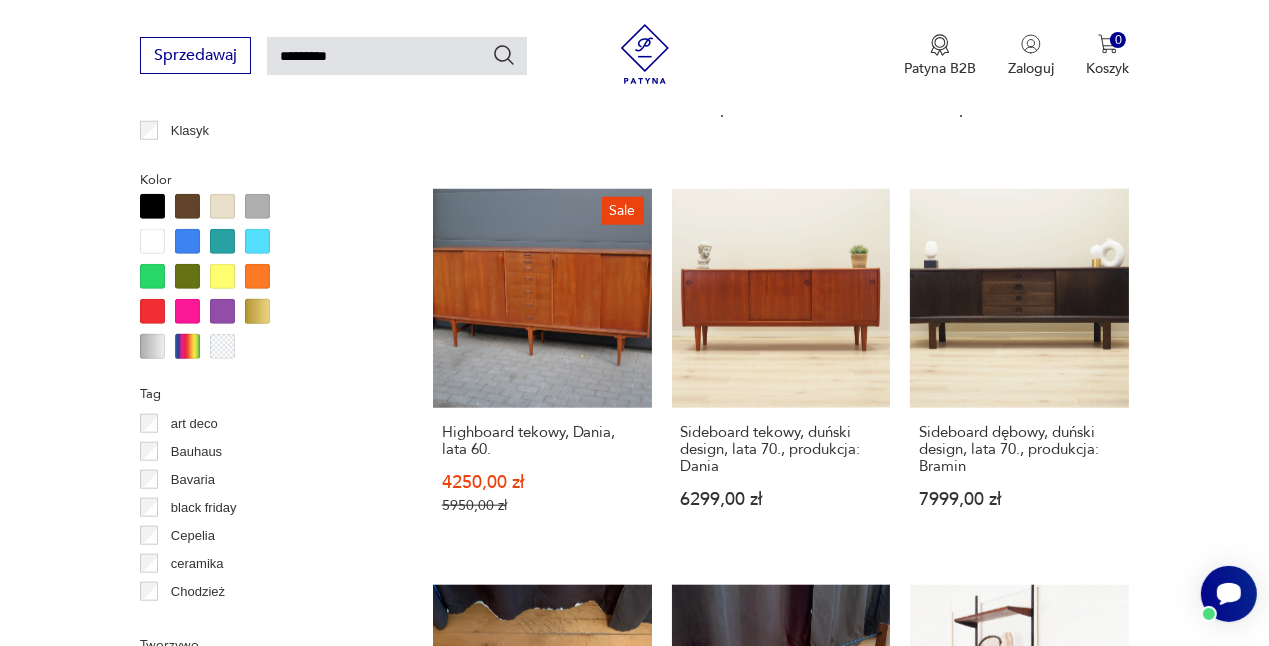 type on "*********" 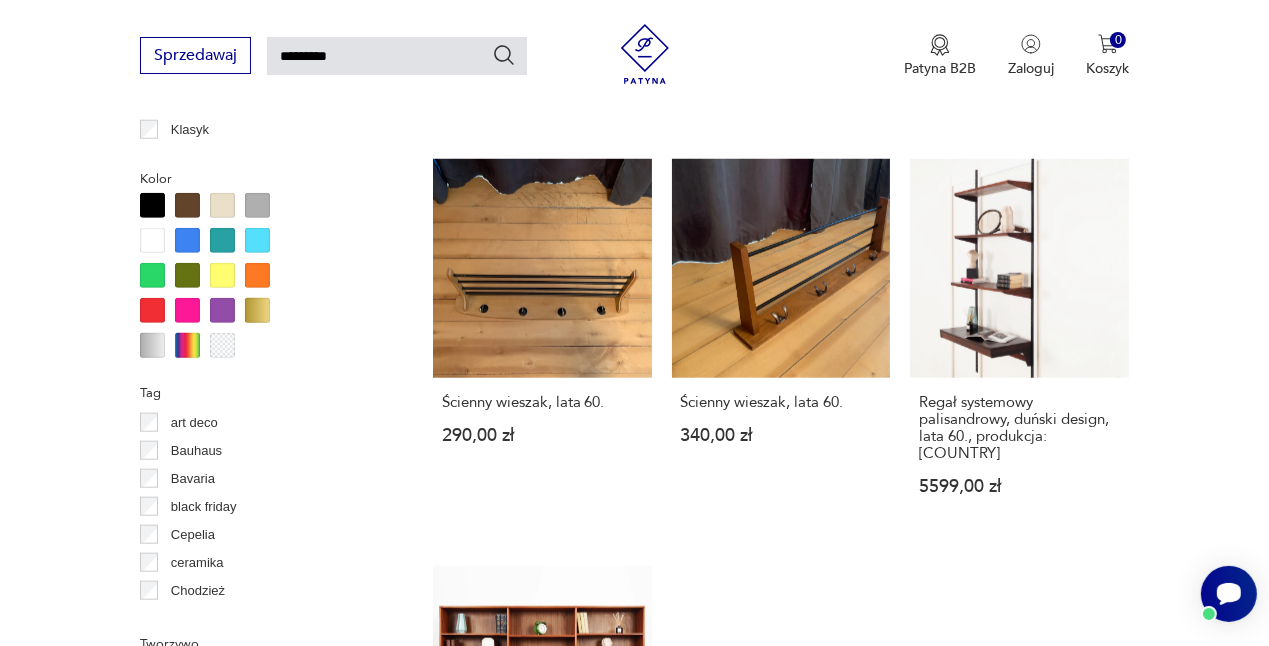 type 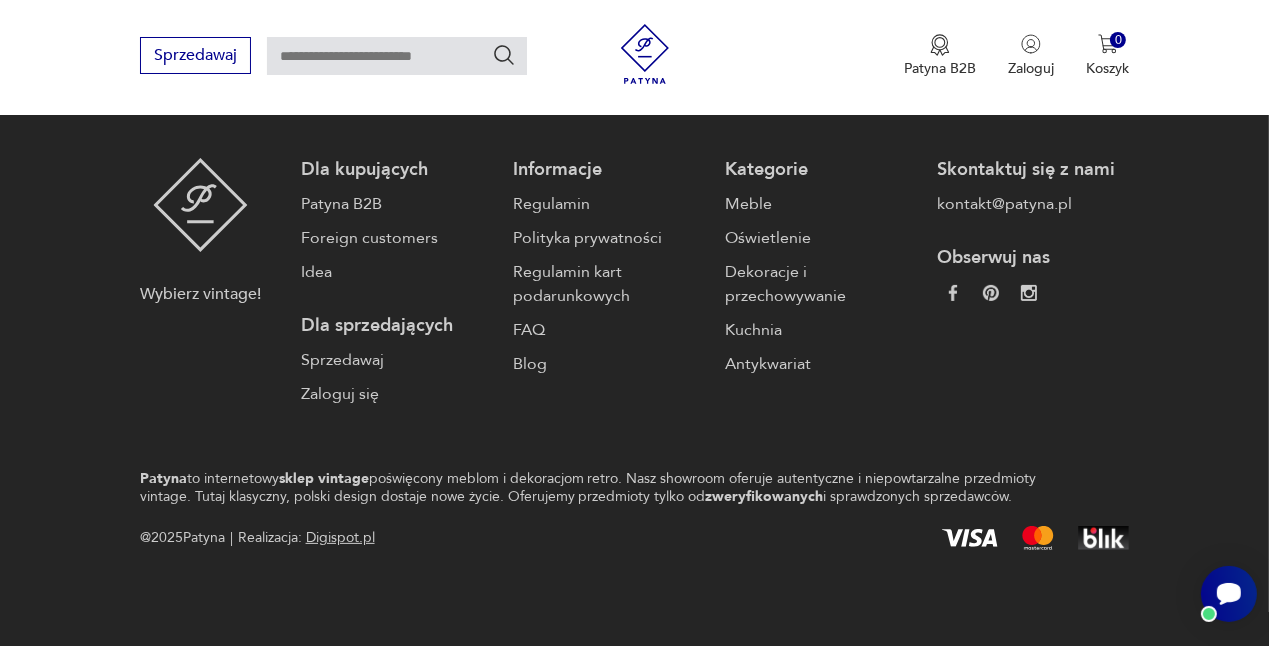 type on "*********" 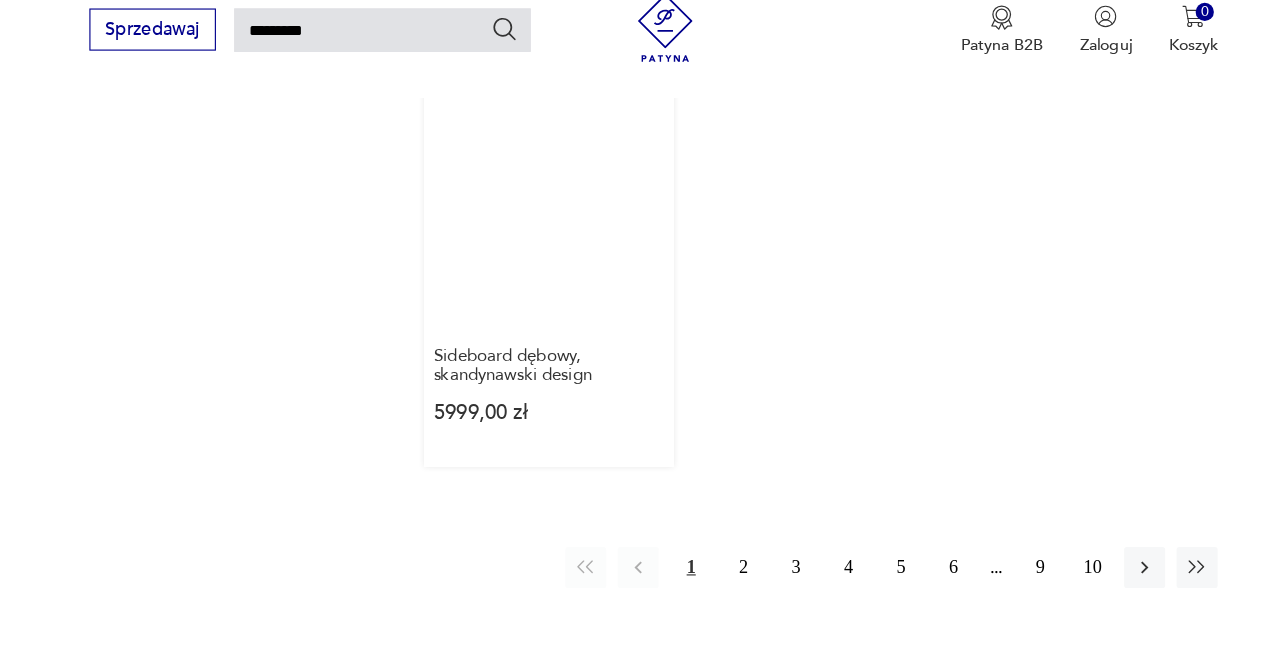 scroll, scrollTop: 2309, scrollLeft: 0, axis: vertical 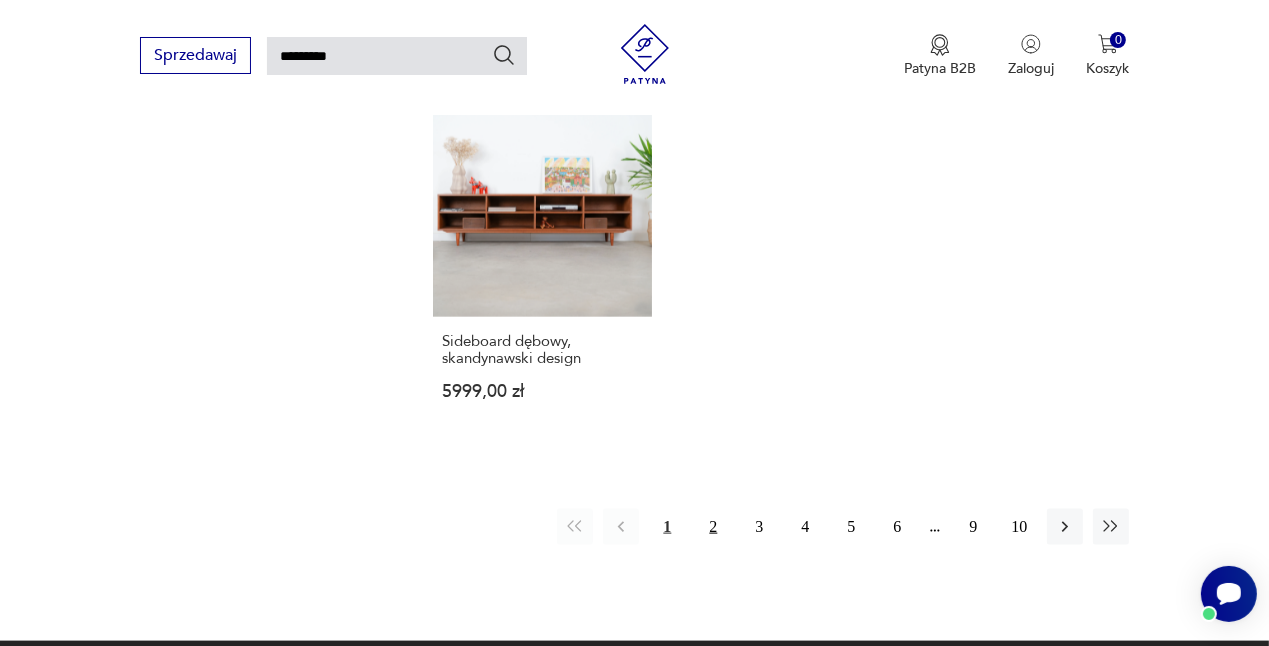 click on "2" at bounding box center (713, 527) 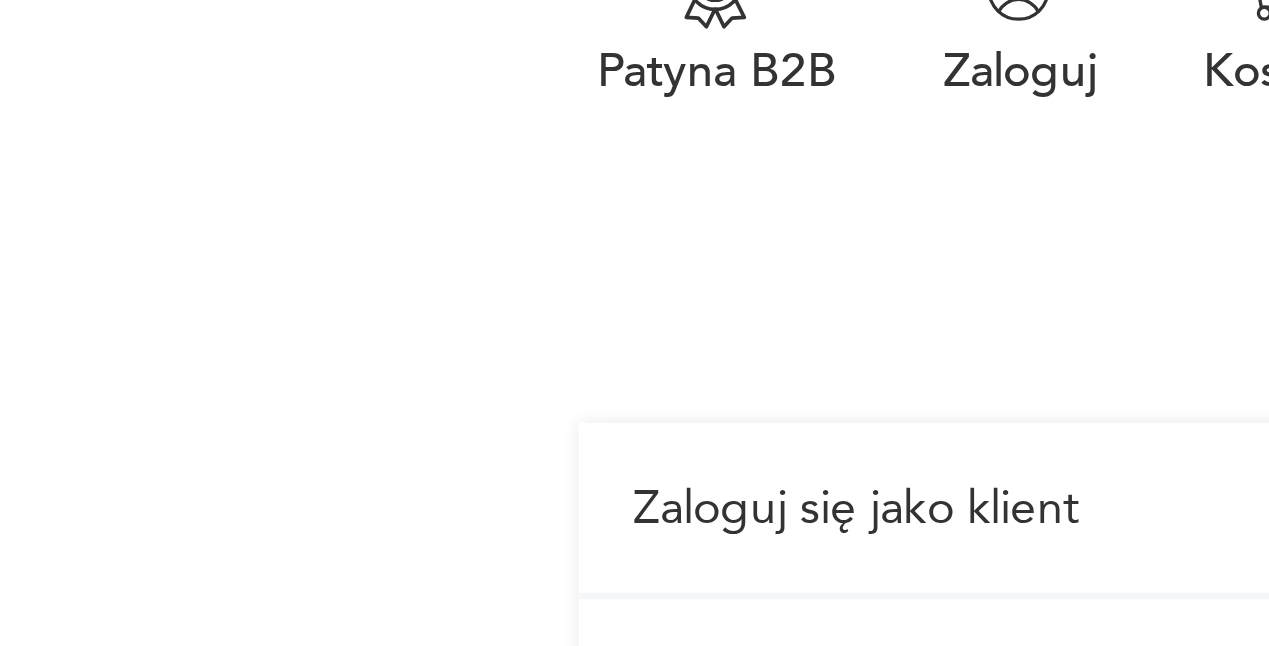scroll, scrollTop: 770, scrollLeft: 0, axis: vertical 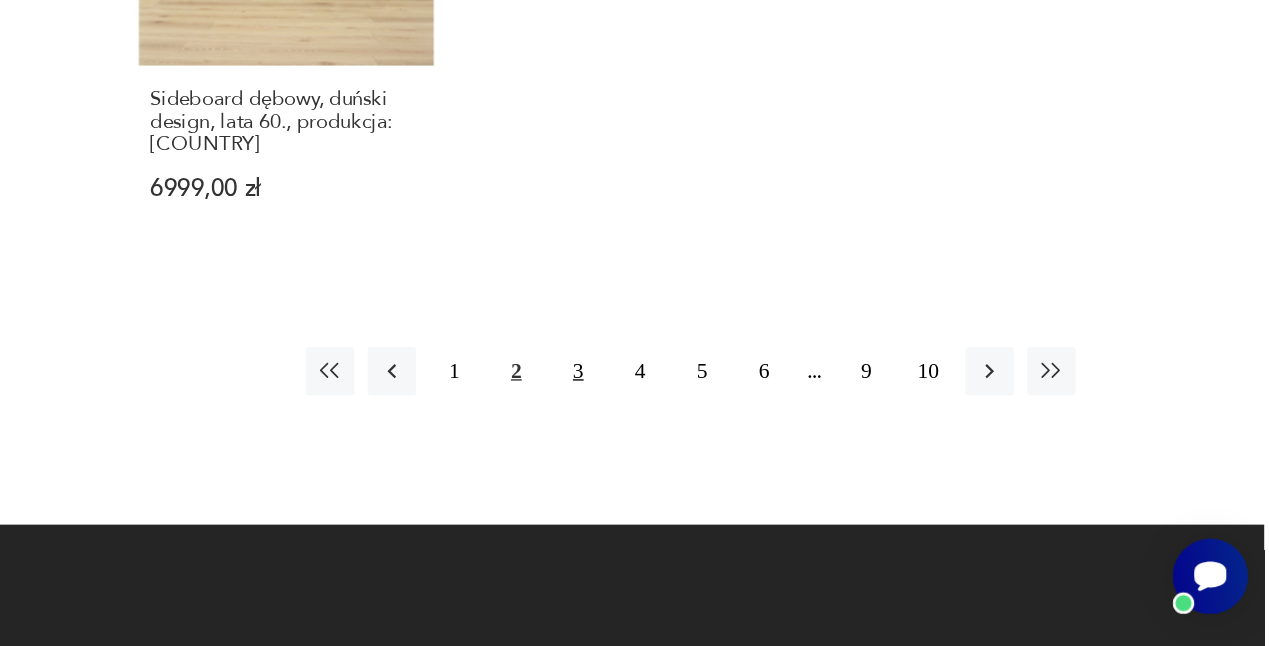 click on "3" at bounding box center [759, 442] 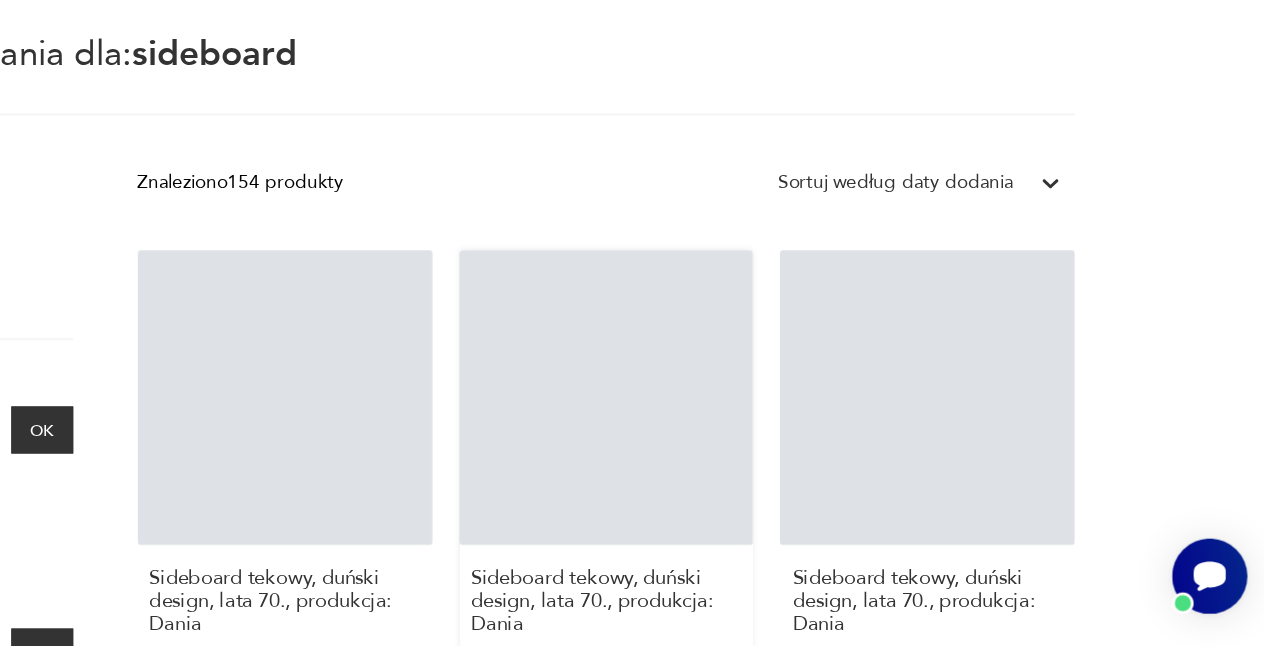 scroll, scrollTop: 70, scrollLeft: 0, axis: vertical 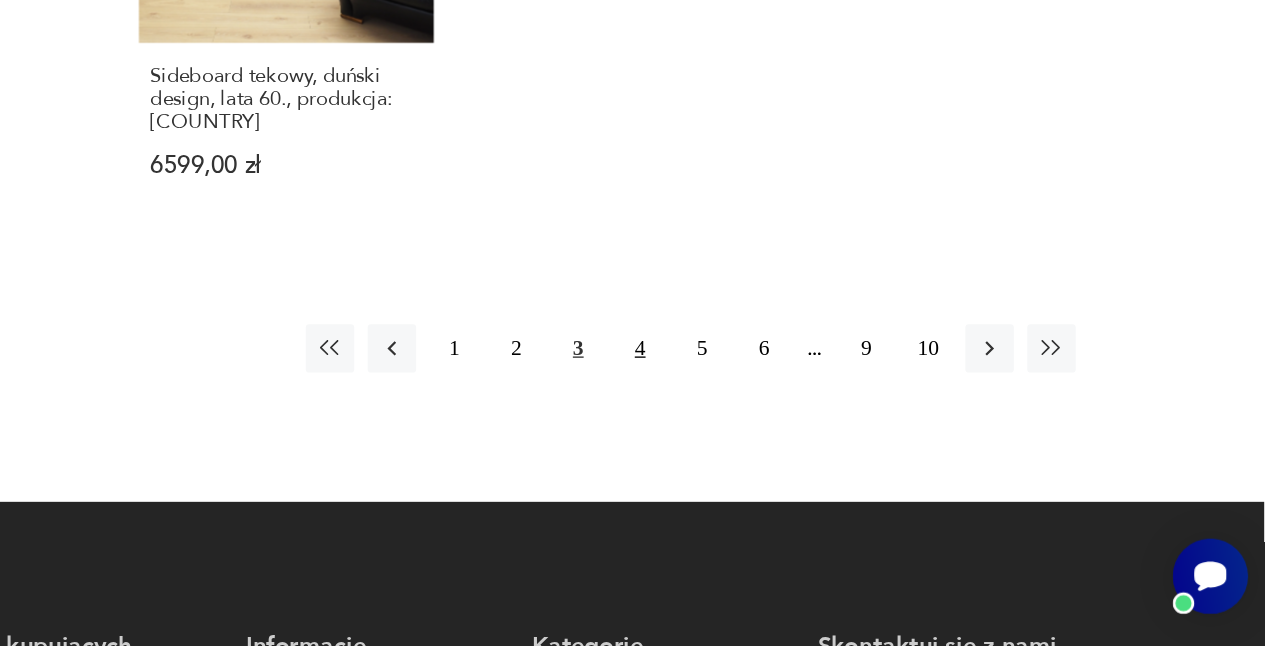 click on "4" at bounding box center (805, 425) 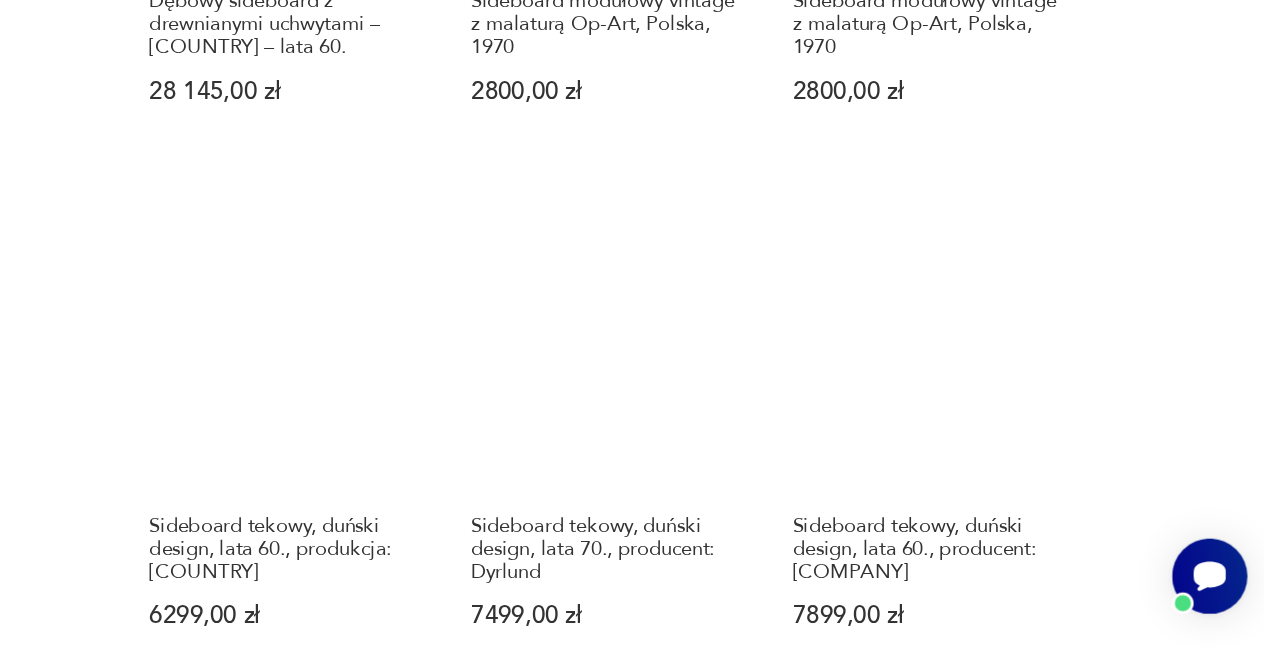 scroll, scrollTop: 924, scrollLeft: 0, axis: vertical 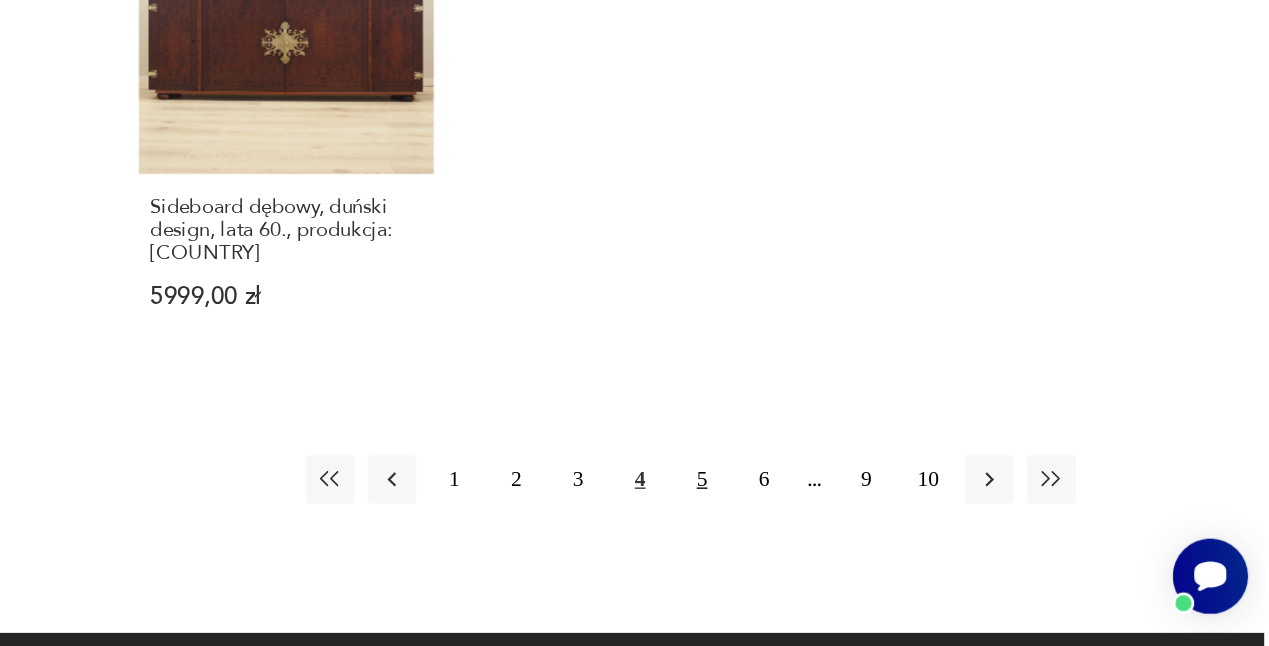 click on "5" at bounding box center (851, 522) 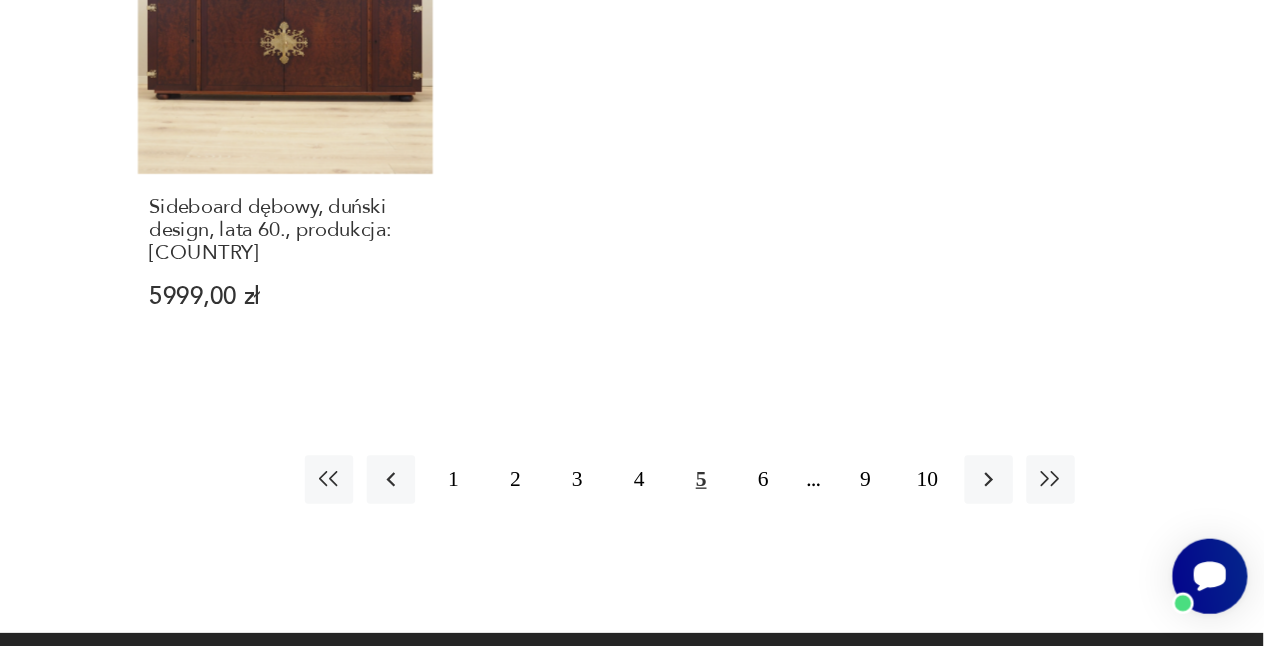 scroll, scrollTop: 2331, scrollLeft: 0, axis: vertical 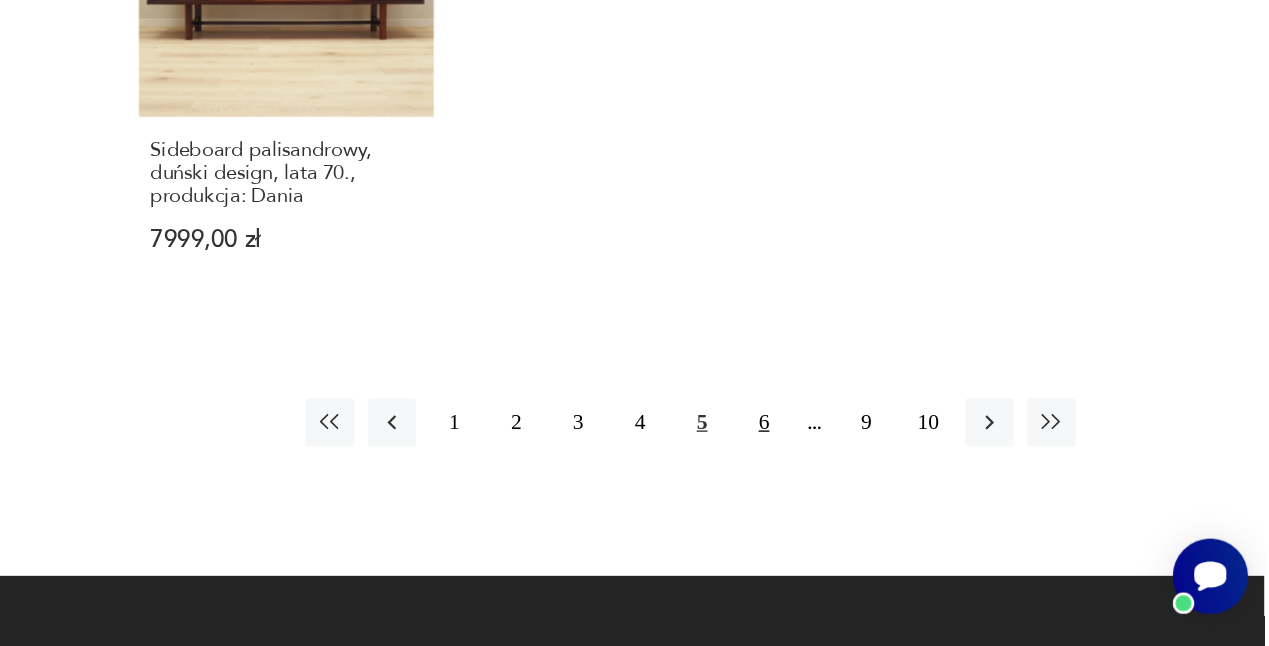 click on "6" at bounding box center [897, 480] 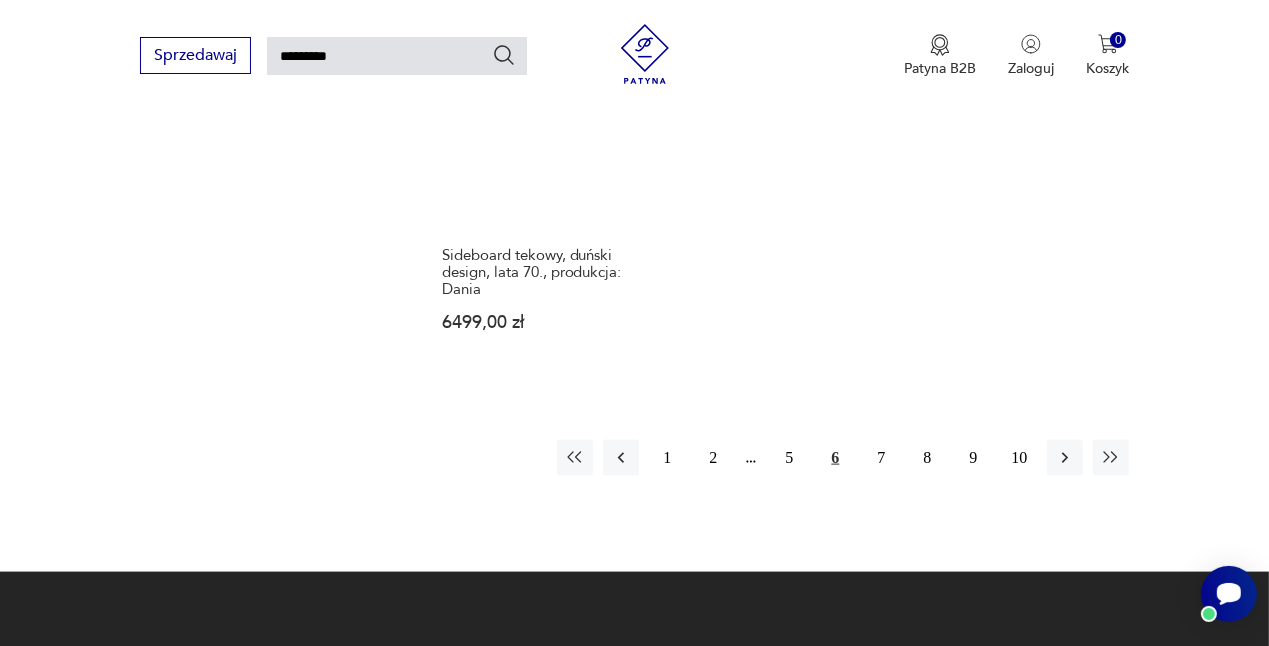 scroll, scrollTop: 2418, scrollLeft: 0, axis: vertical 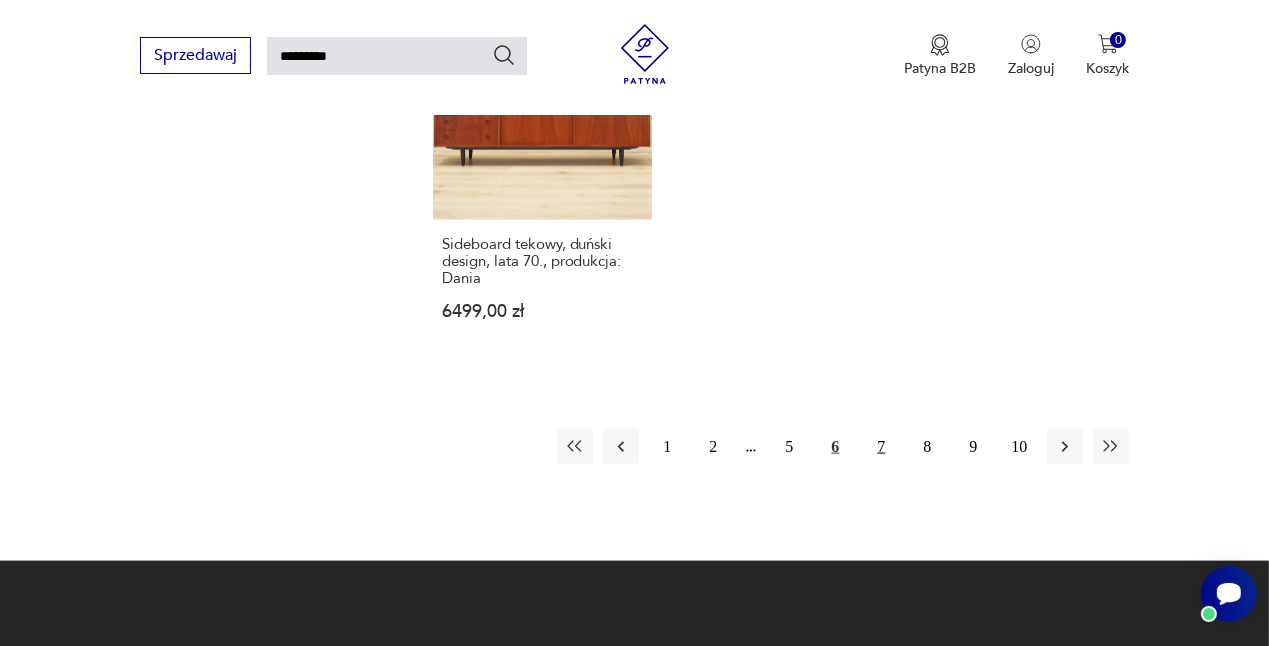 click on "7" at bounding box center (881, 447) 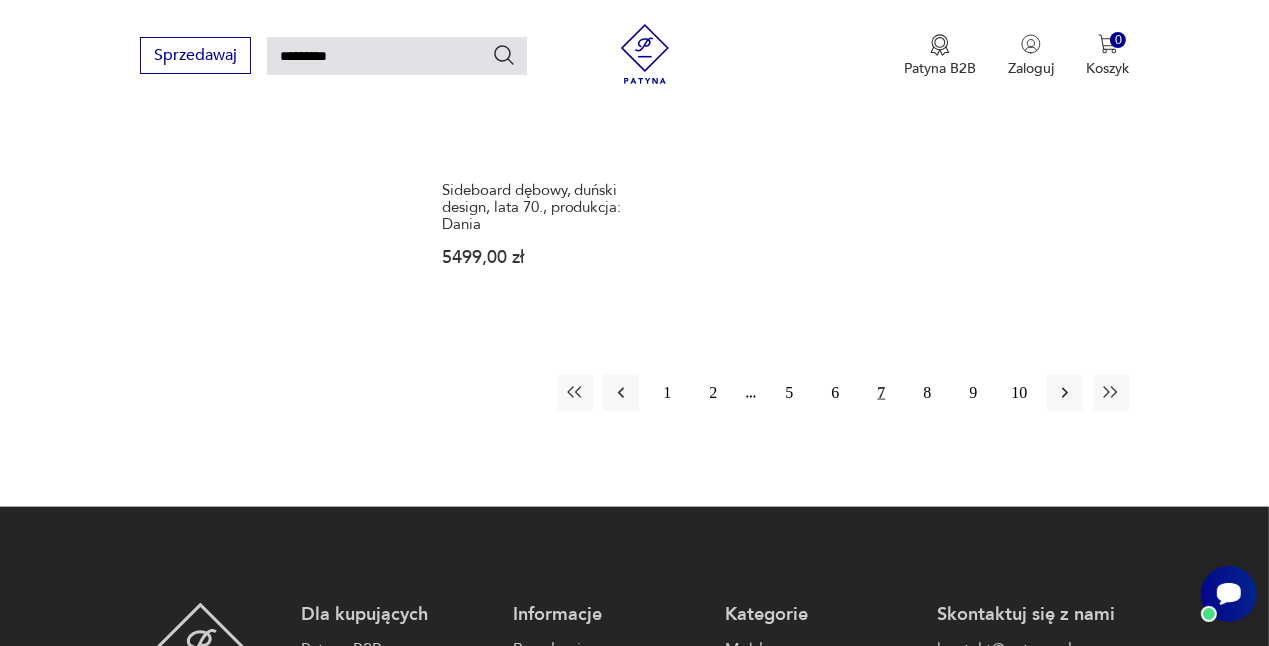scroll, scrollTop: 2590, scrollLeft: 0, axis: vertical 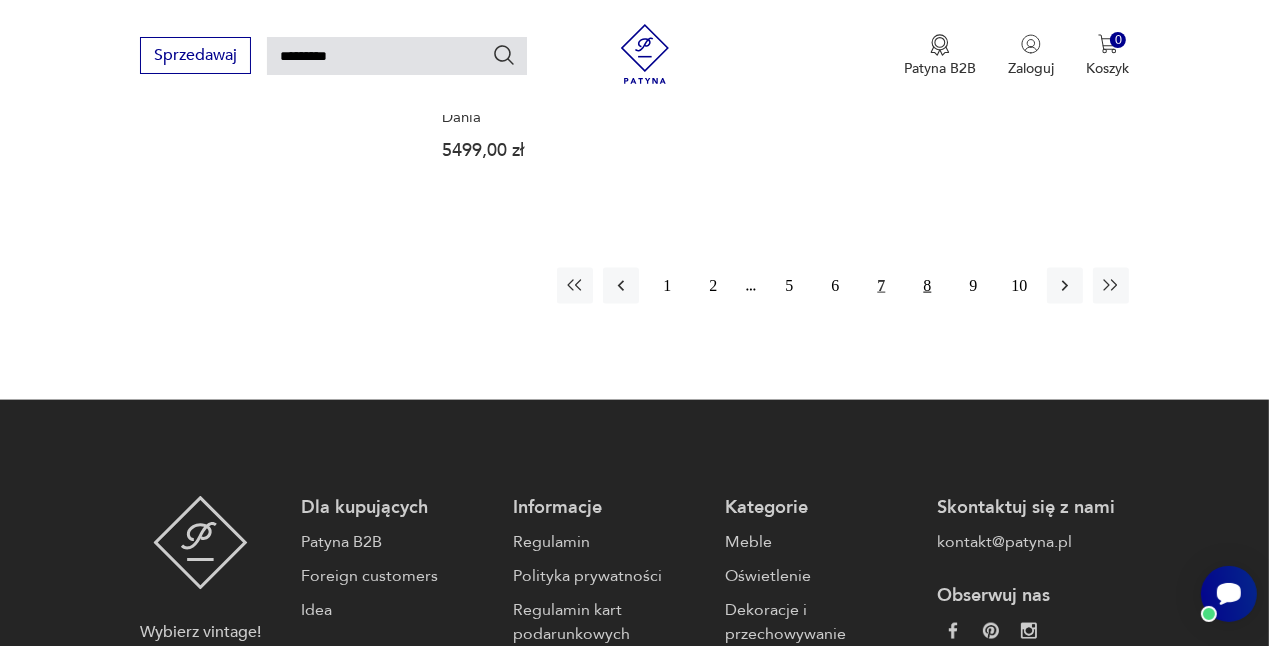 click on "8" at bounding box center [927, 286] 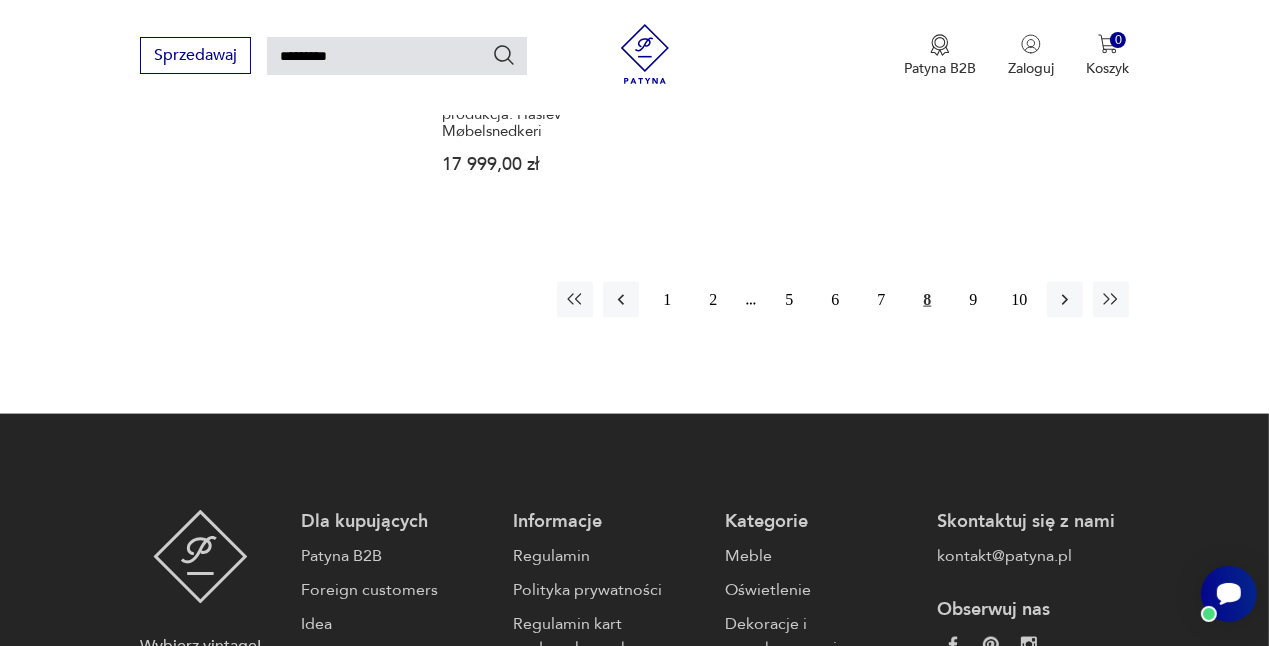scroll, scrollTop: 2639, scrollLeft: 0, axis: vertical 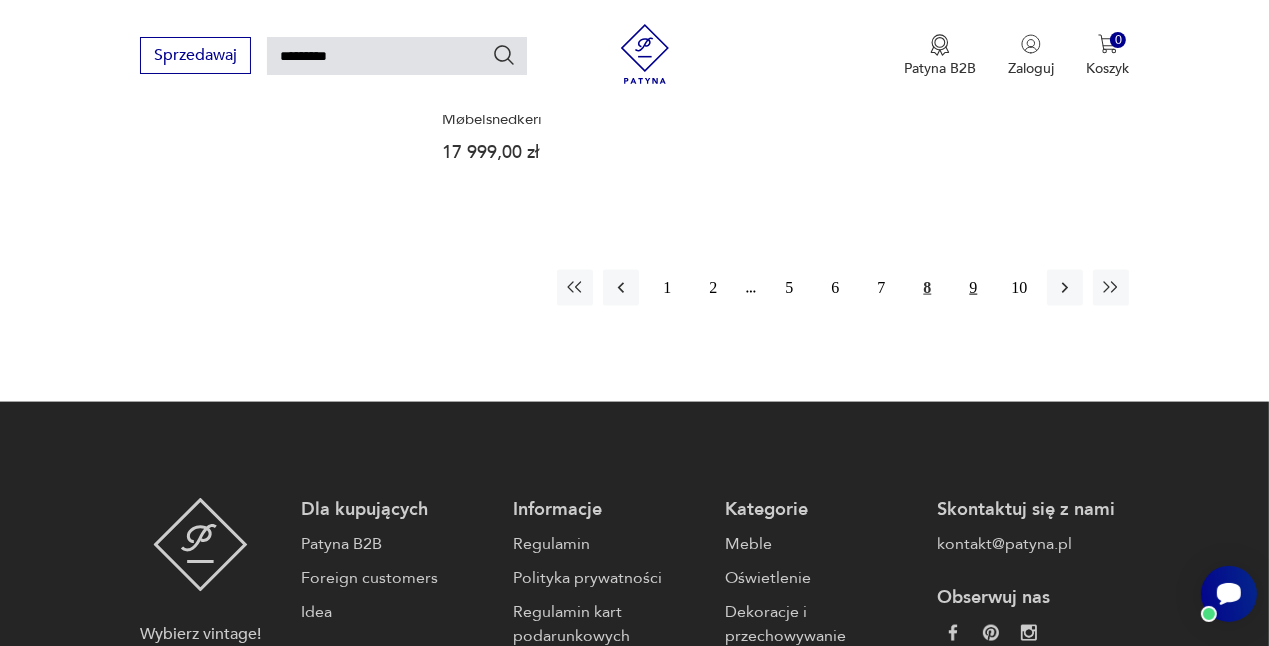 click on "9" at bounding box center (973, 288) 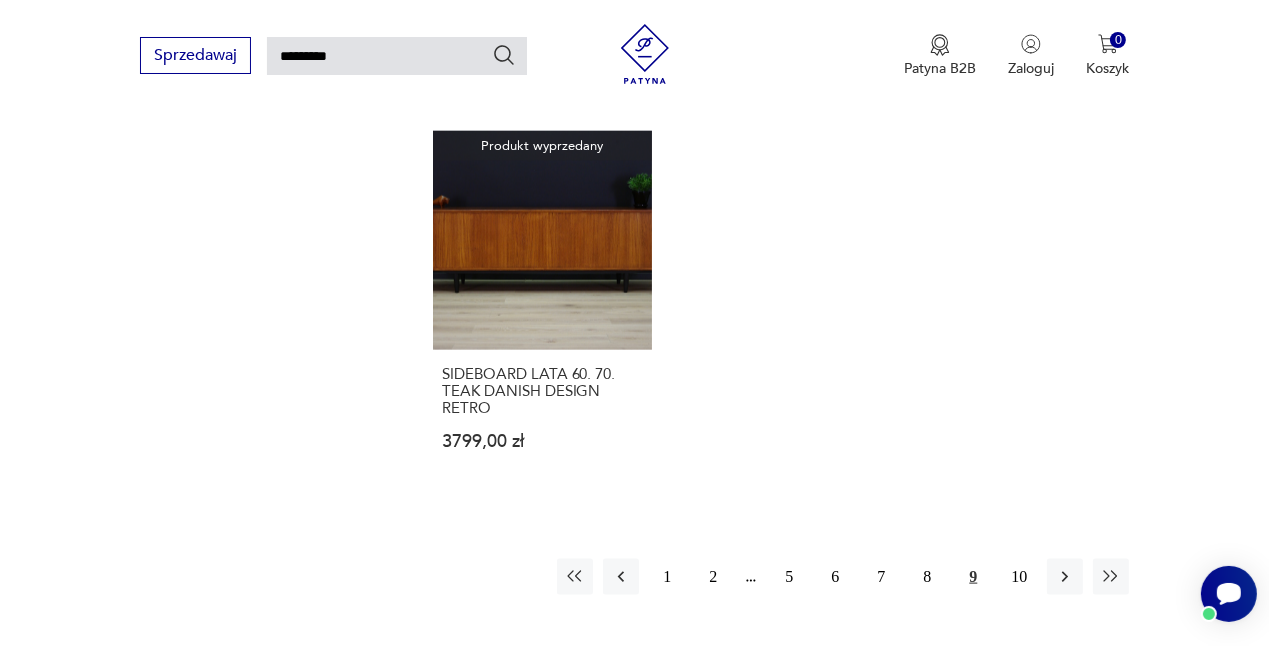 scroll, scrollTop: 2465, scrollLeft: 0, axis: vertical 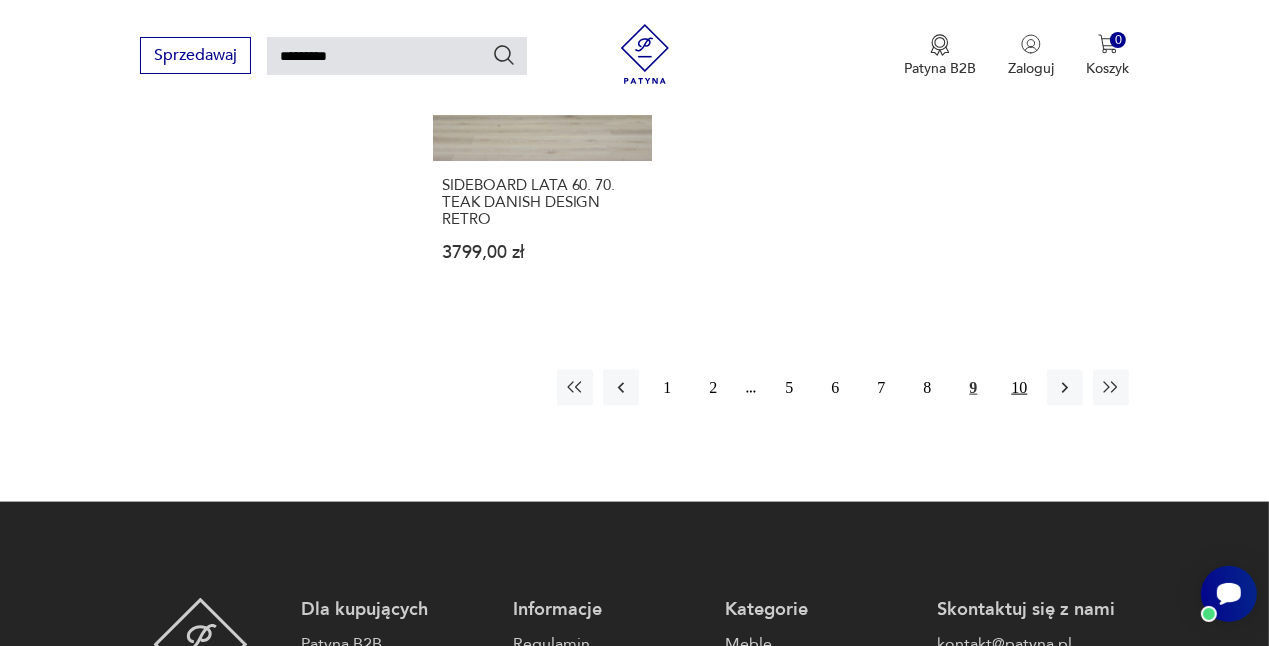 click on "10" at bounding box center [1019, 388] 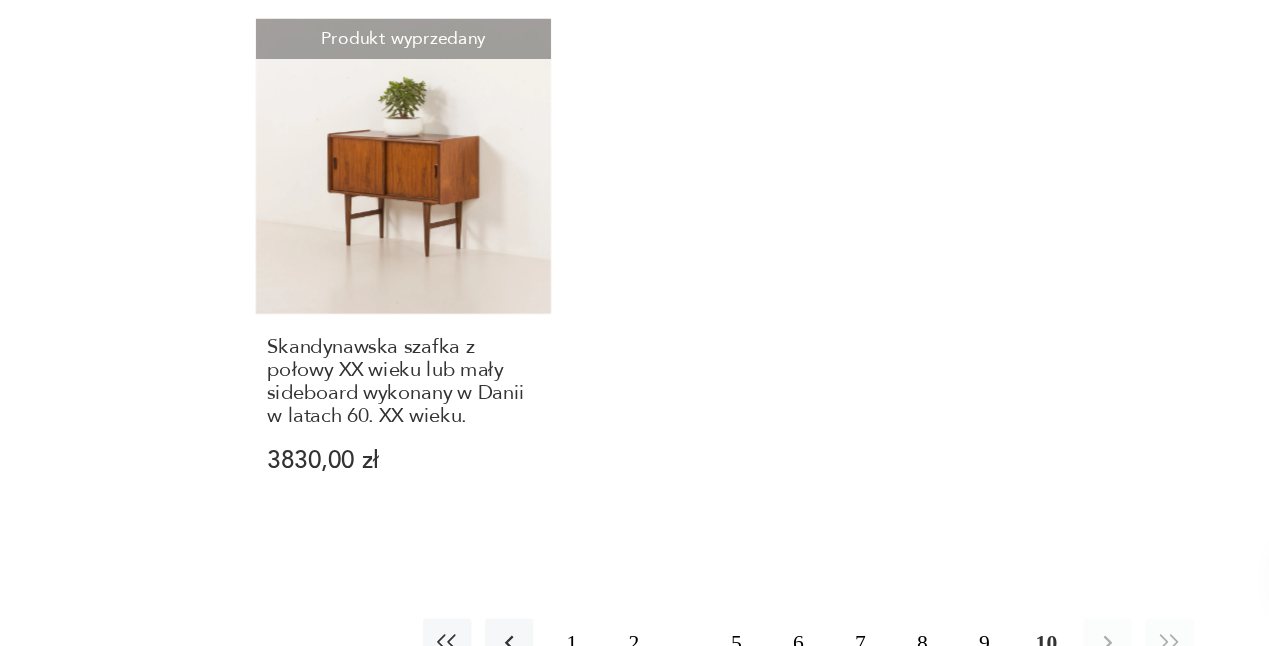 scroll, scrollTop: 1454, scrollLeft: 0, axis: vertical 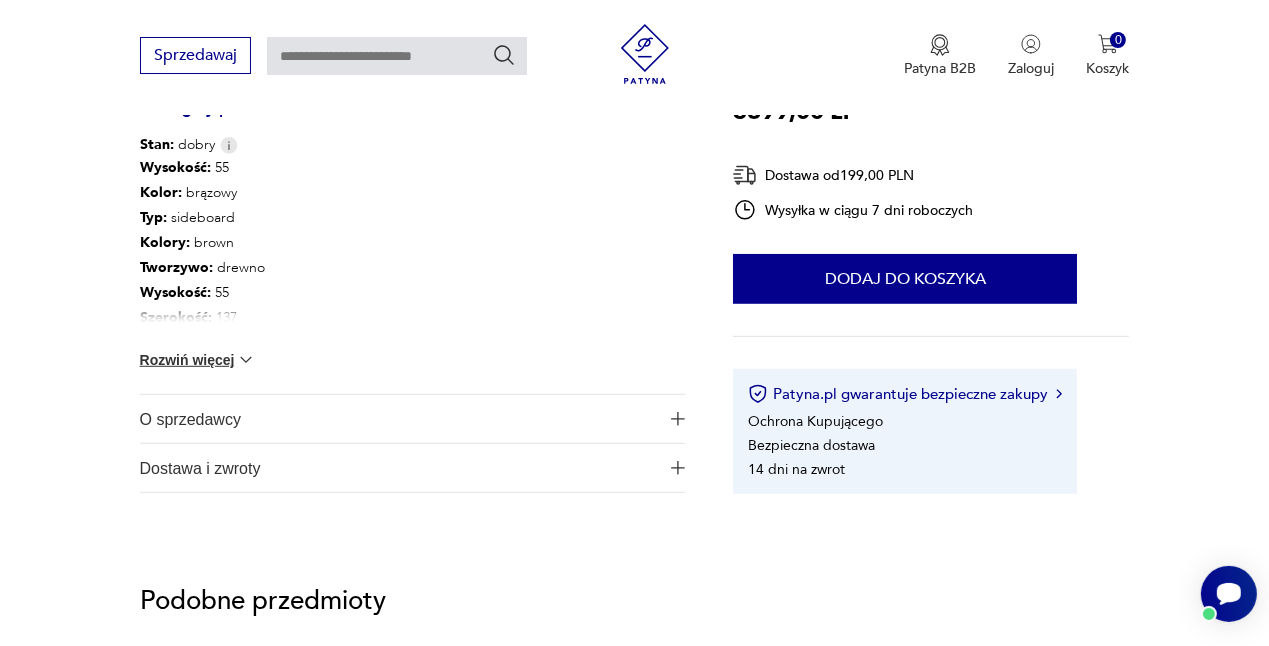 click on "Rozwiń więcej" at bounding box center (198, 360) 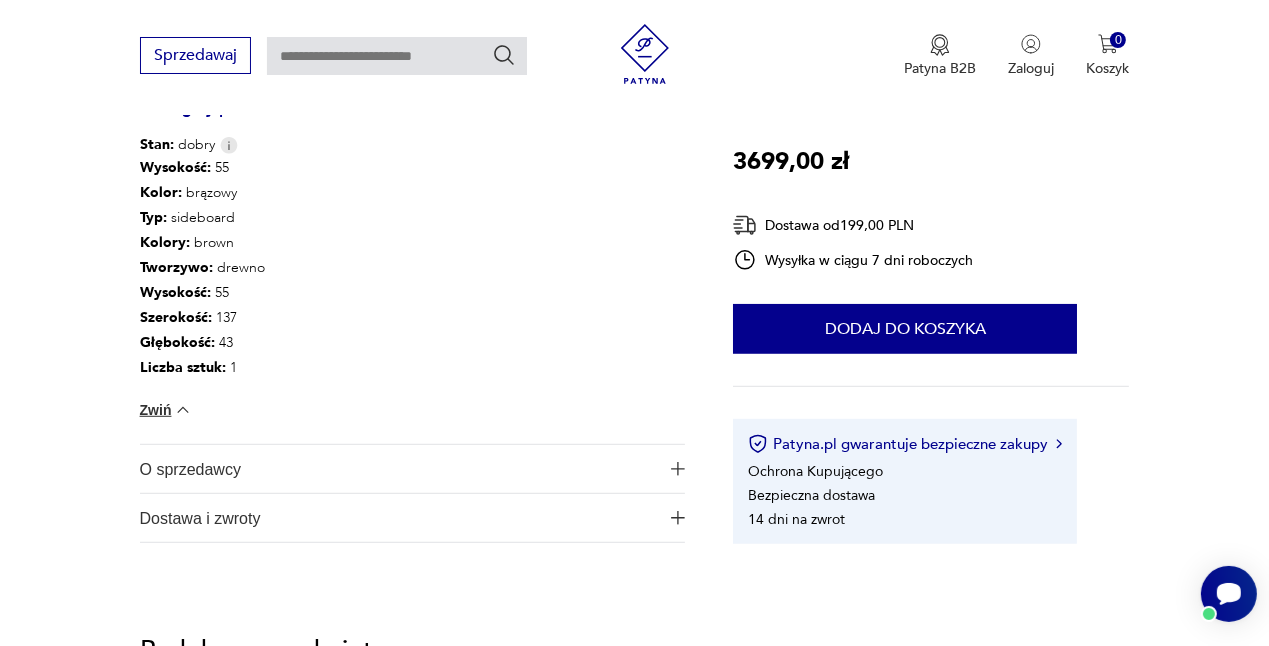 click on "Wysokość :   55 Kolor:   brązowy Typ :   sideboard Kolory :   brown Tworzywo :   drewno Wysokość :   55 Szerokość :   137 Głębokość :   43 Liczba sztuk:   1 Zwiń" at bounding box center (413, 299) 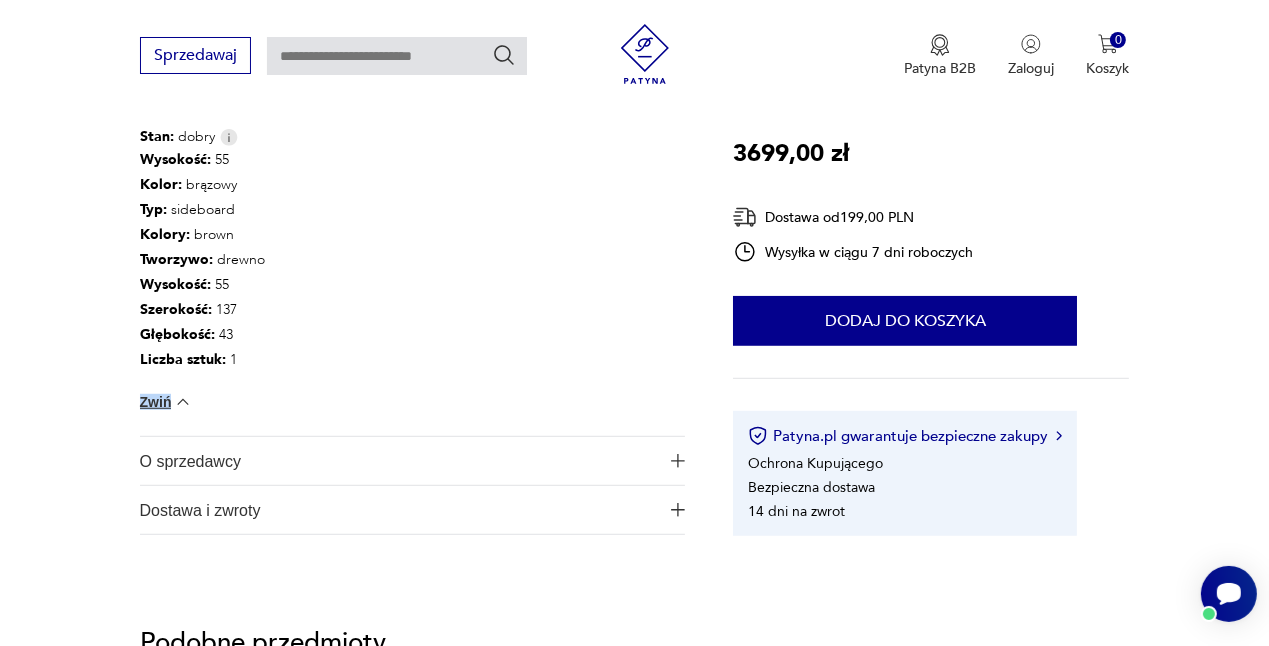 click on "Wysokość :   55 Kolor:   brązowy Typ :   sideboard Kolory :   brown Tworzywo :   drewno Wysokość :   55 Szerokość :   137 Głębokość :   43 Liczba sztuk:   1 Zwiń" at bounding box center (413, 291) 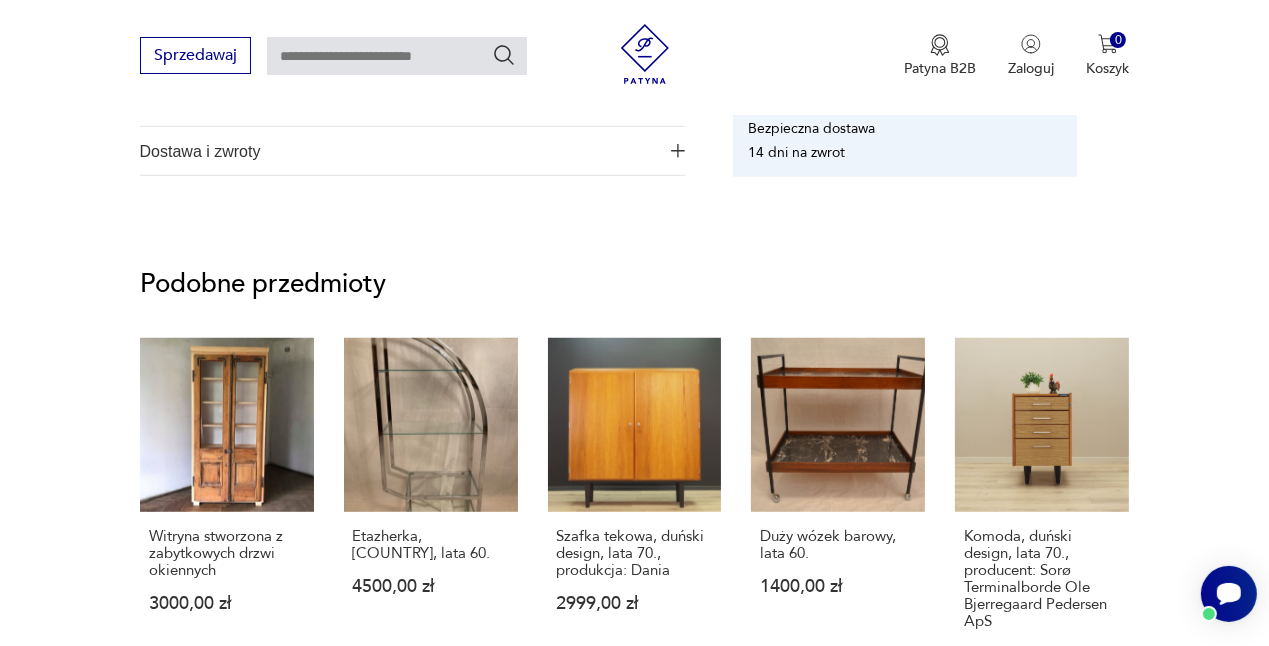 scroll, scrollTop: 1105, scrollLeft: 0, axis: vertical 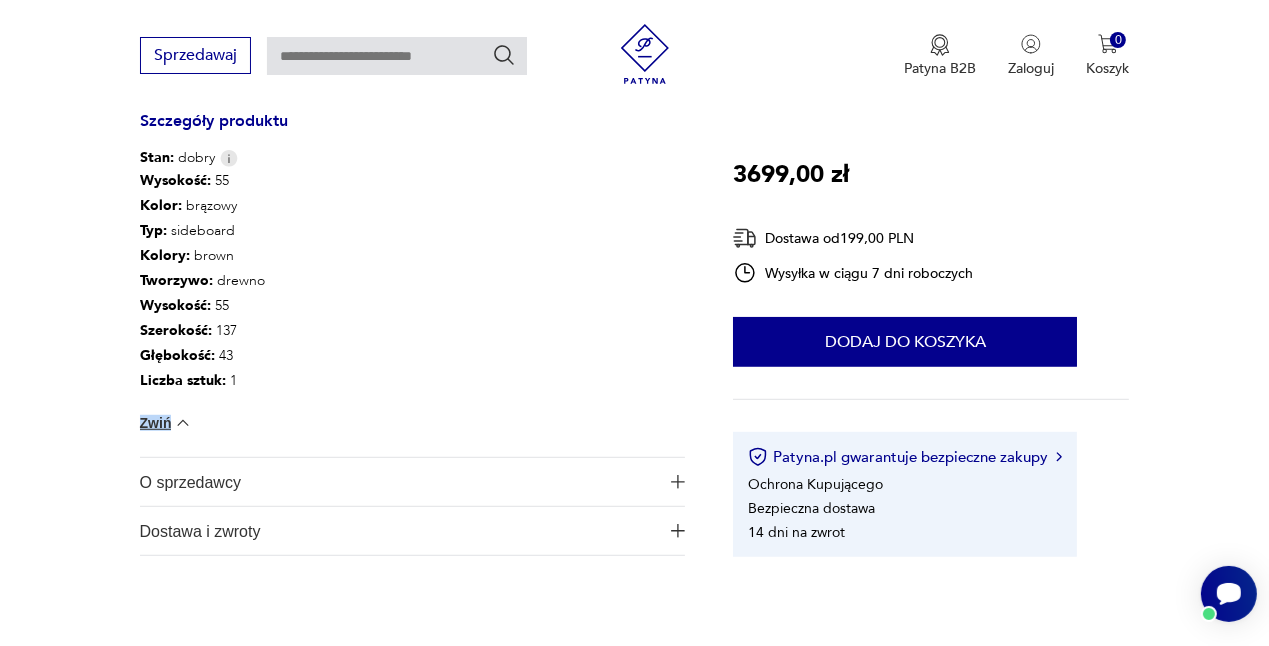 click on "Konstrukcja pokryta jest fornirem dębowym. Nogi wykonane z litego drewna wybarwionego na kolor czarny. Powierzchnia po odświeżeniu. Wewnątrz przestrzeń została wypełniona pojemną półką oraz praktycznymi przegródkami. Zarówno półka, jak i przegródki, posiadają możliwość regulacji." at bounding box center [413, -48] 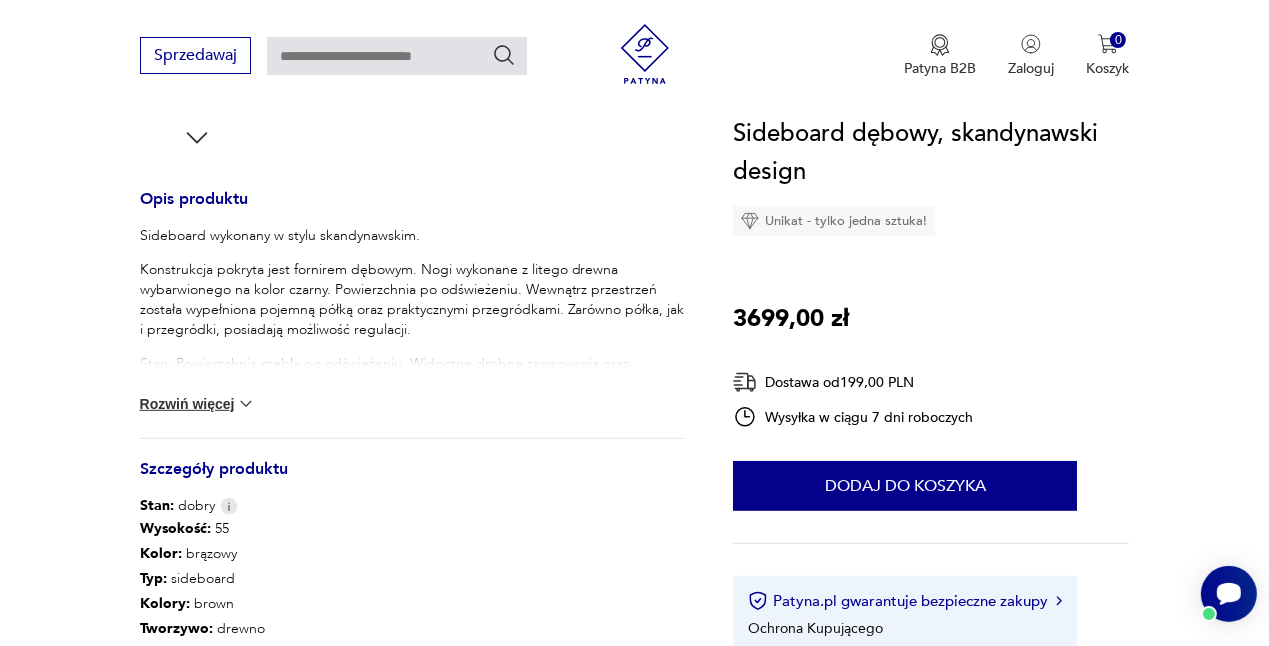 click on "Rozwiń więcej" at bounding box center (198, 404) 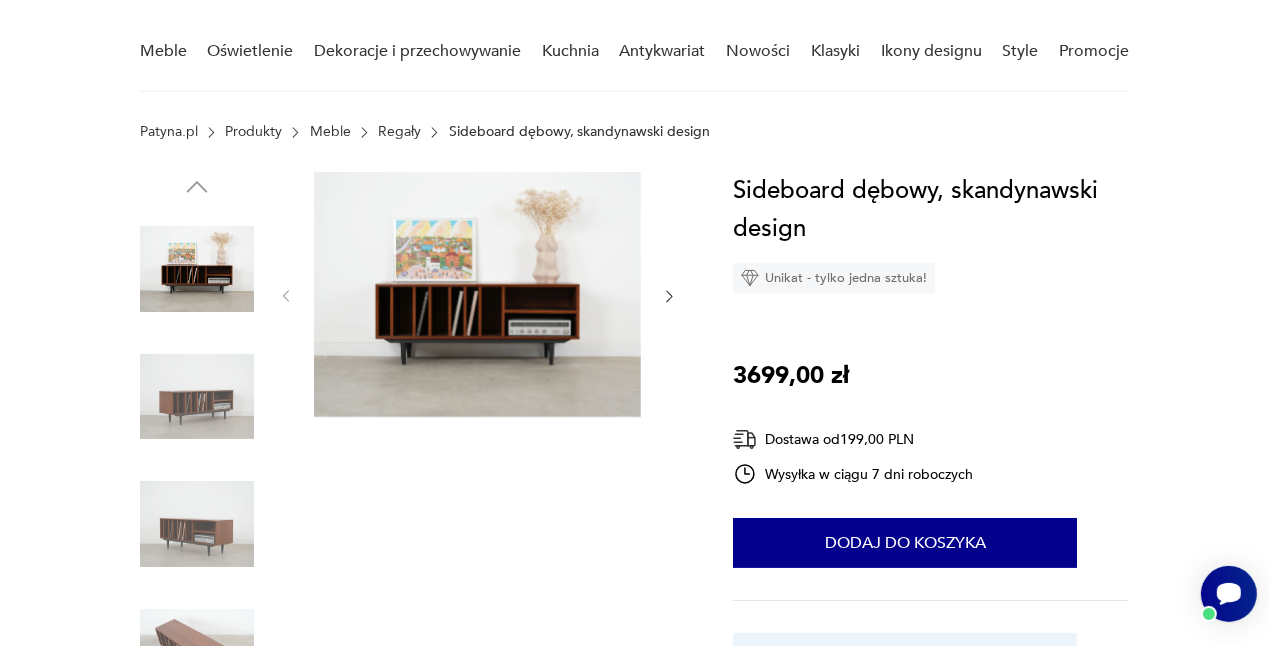 scroll, scrollTop: 157, scrollLeft: 0, axis: vertical 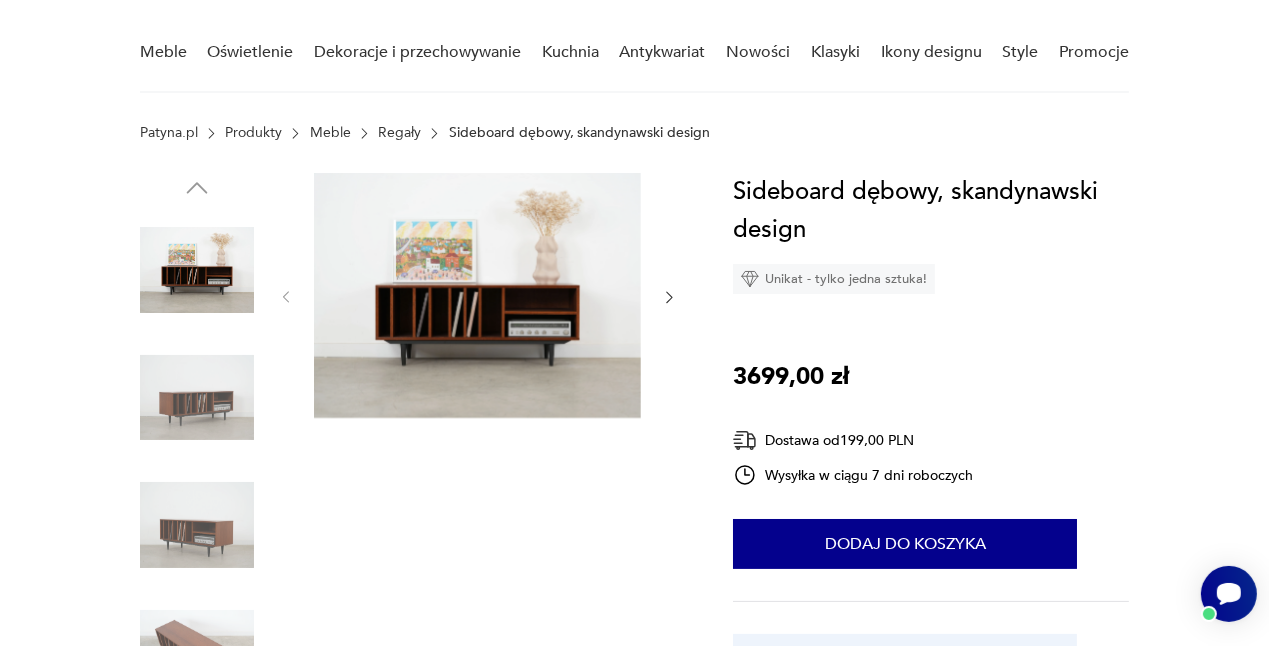 click at bounding box center [197, 398] 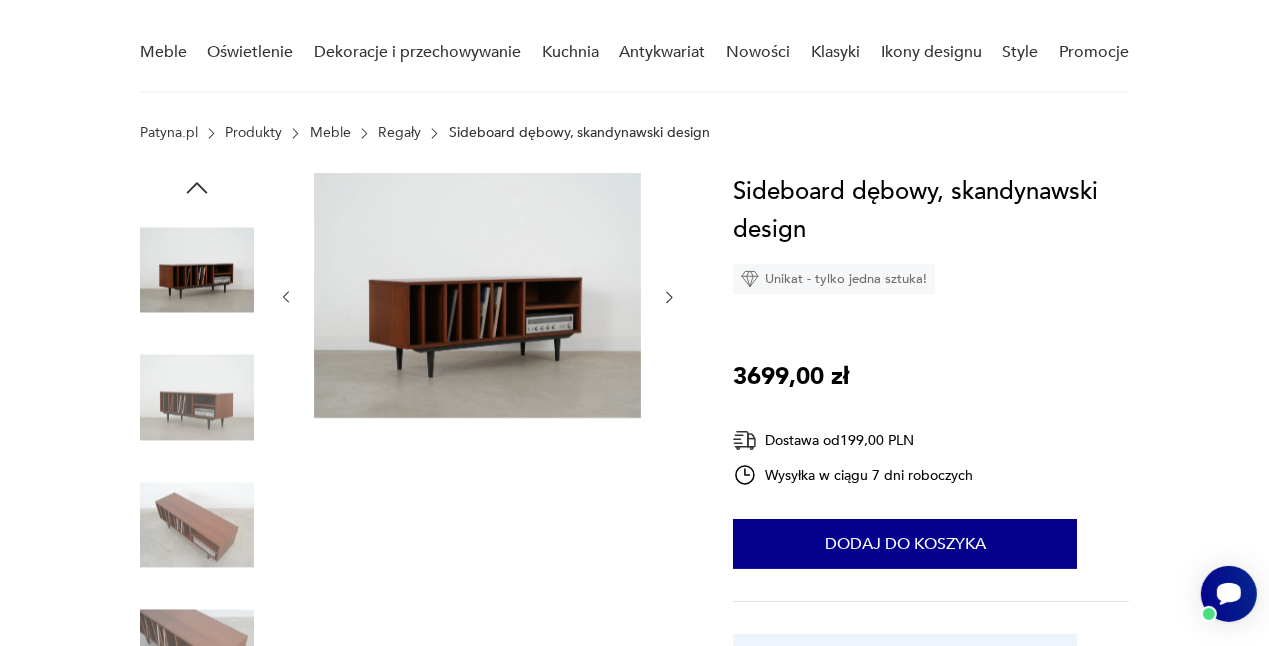 click at bounding box center (197, 398) 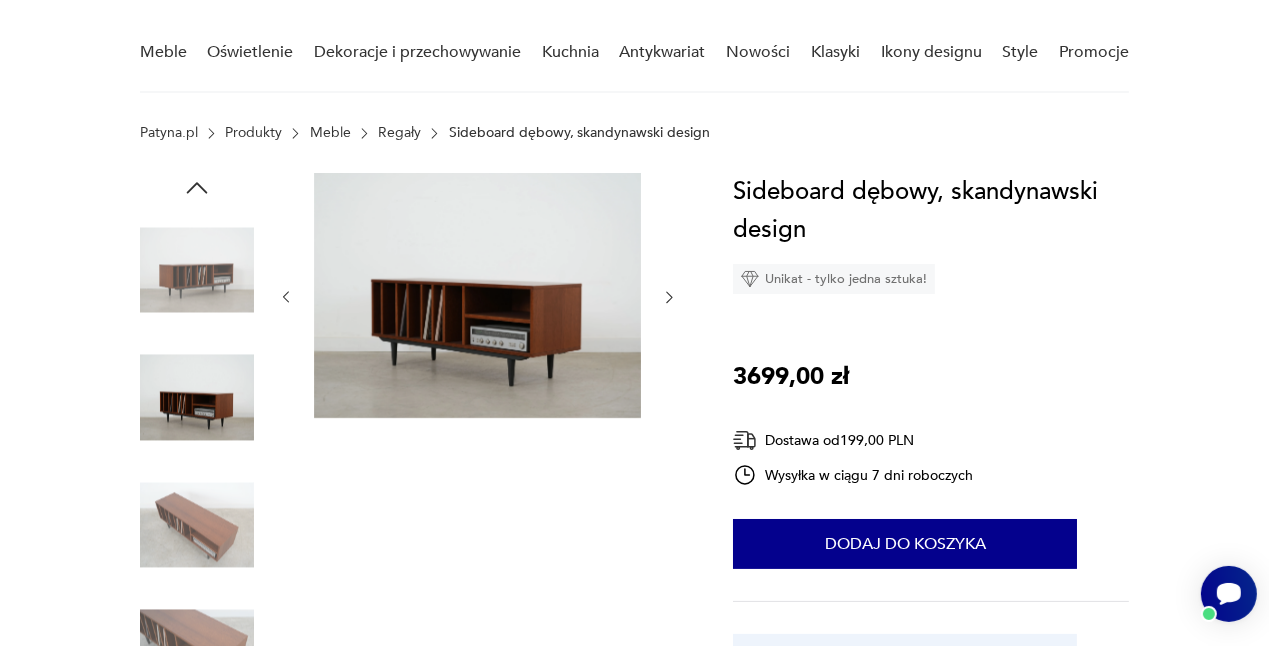 click at bounding box center (197, 525) 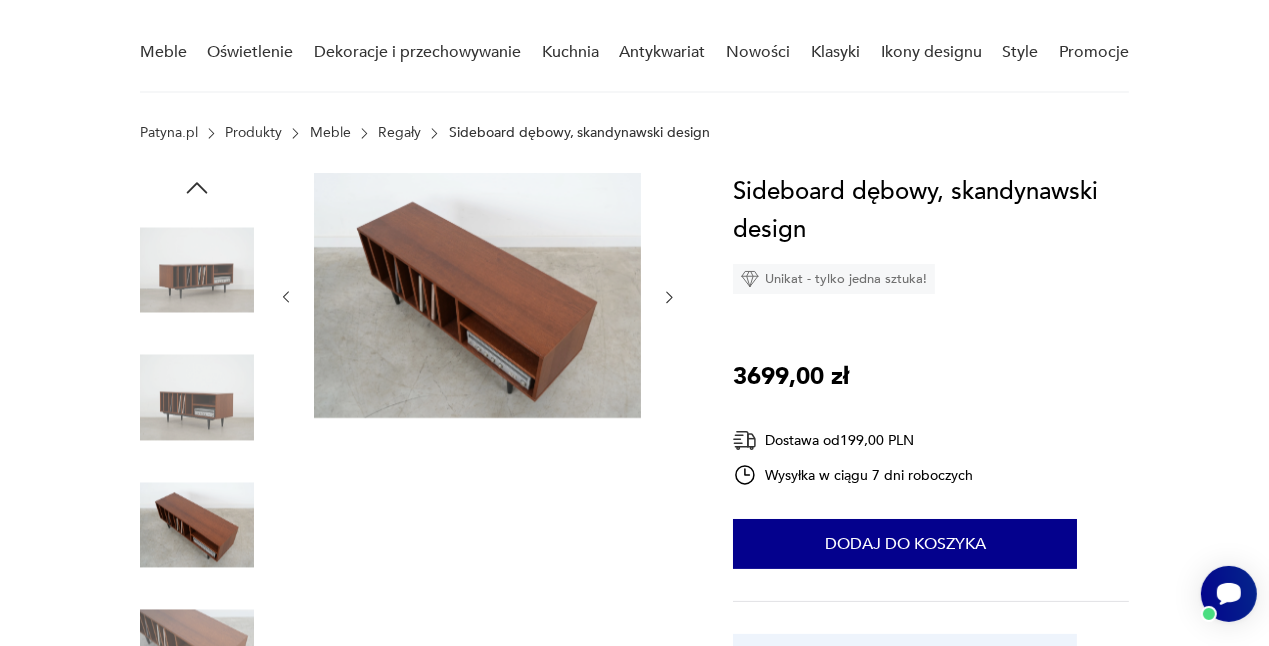 click at bounding box center [197, 525] 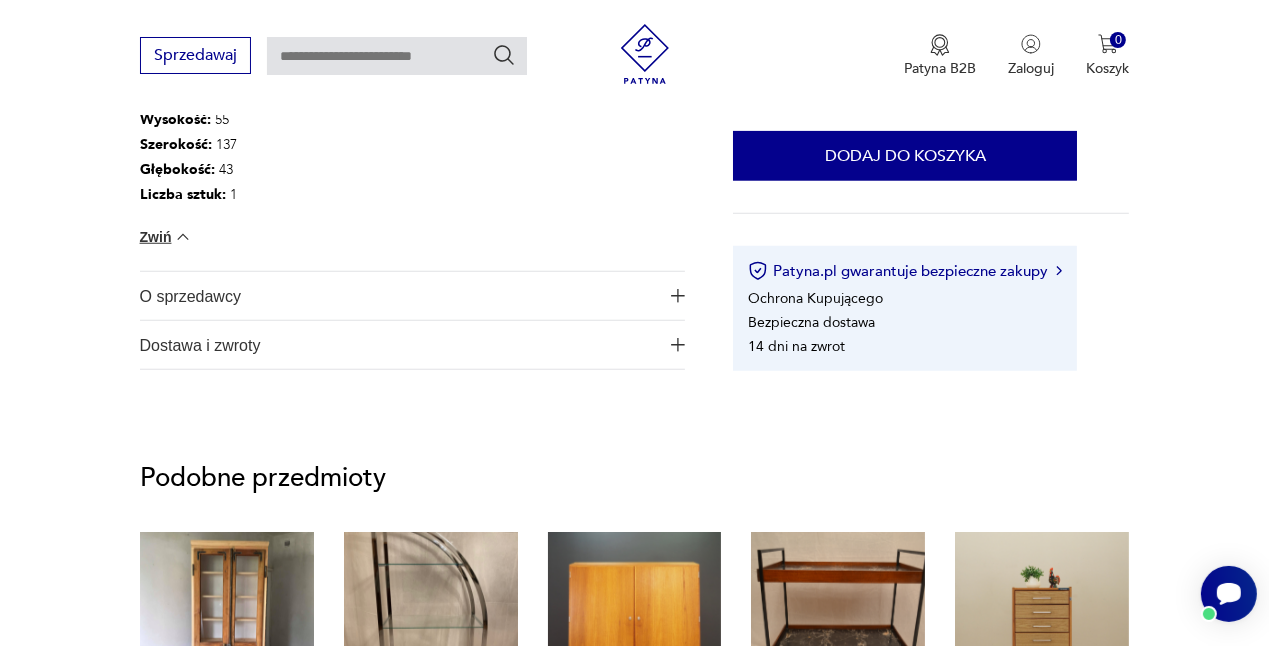 scroll, scrollTop: 1610, scrollLeft: 0, axis: vertical 